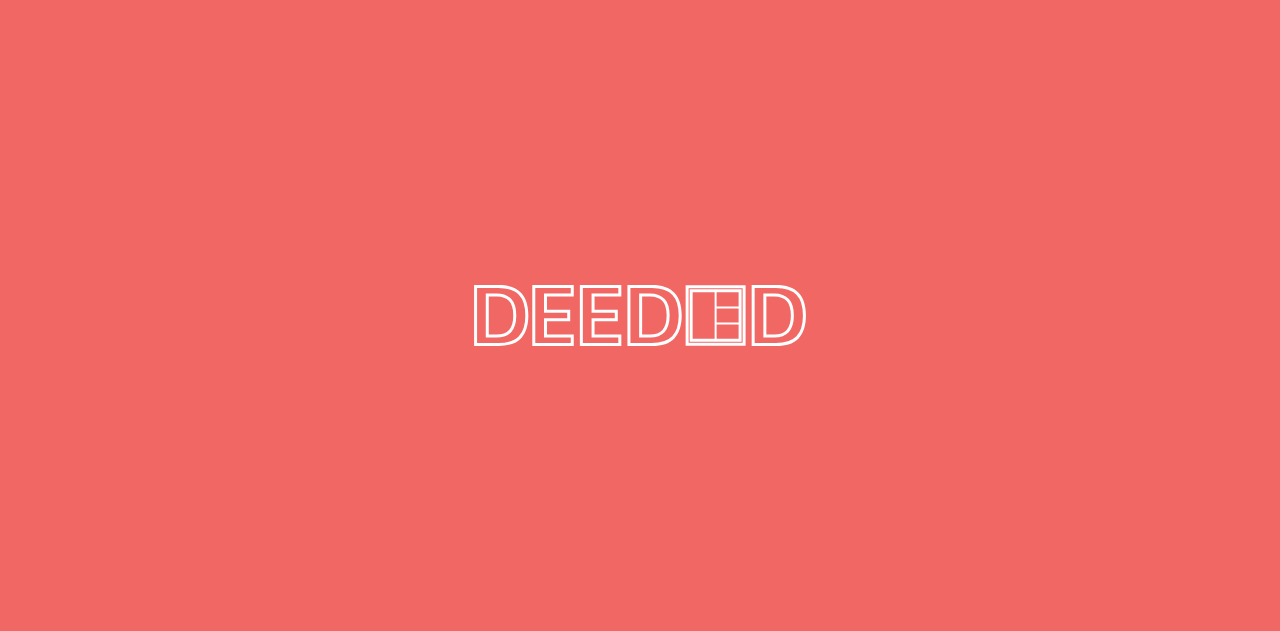 scroll, scrollTop: 0, scrollLeft: 0, axis: both 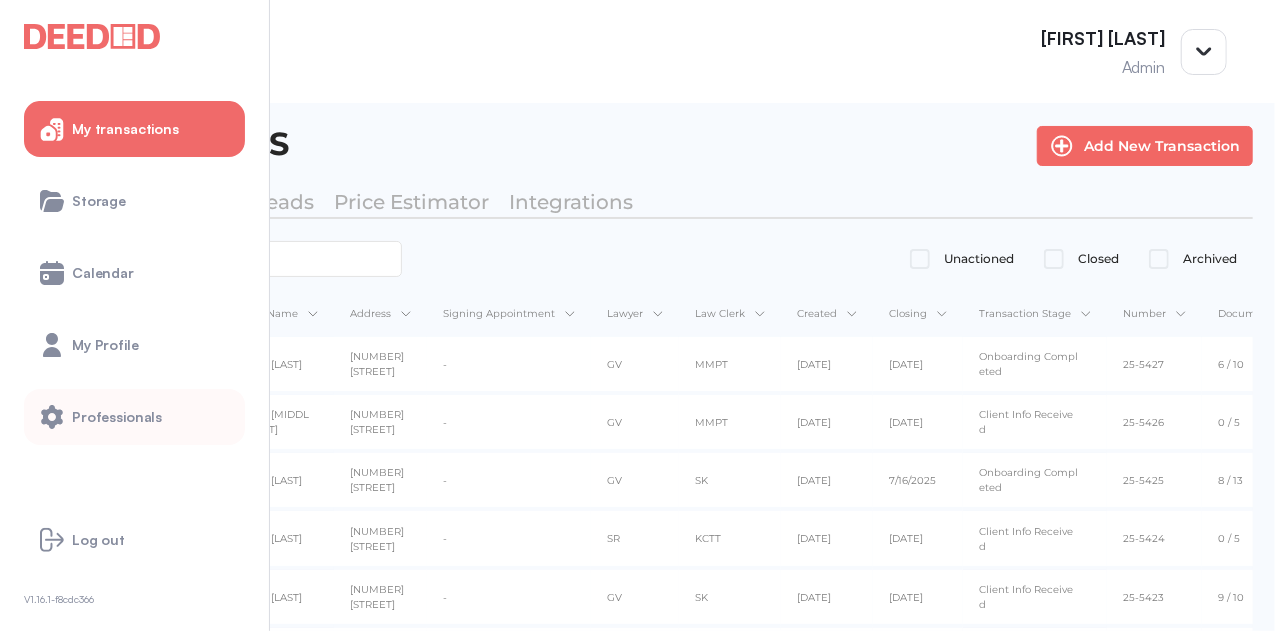 click on "Professionals" at bounding box center [117, 417] 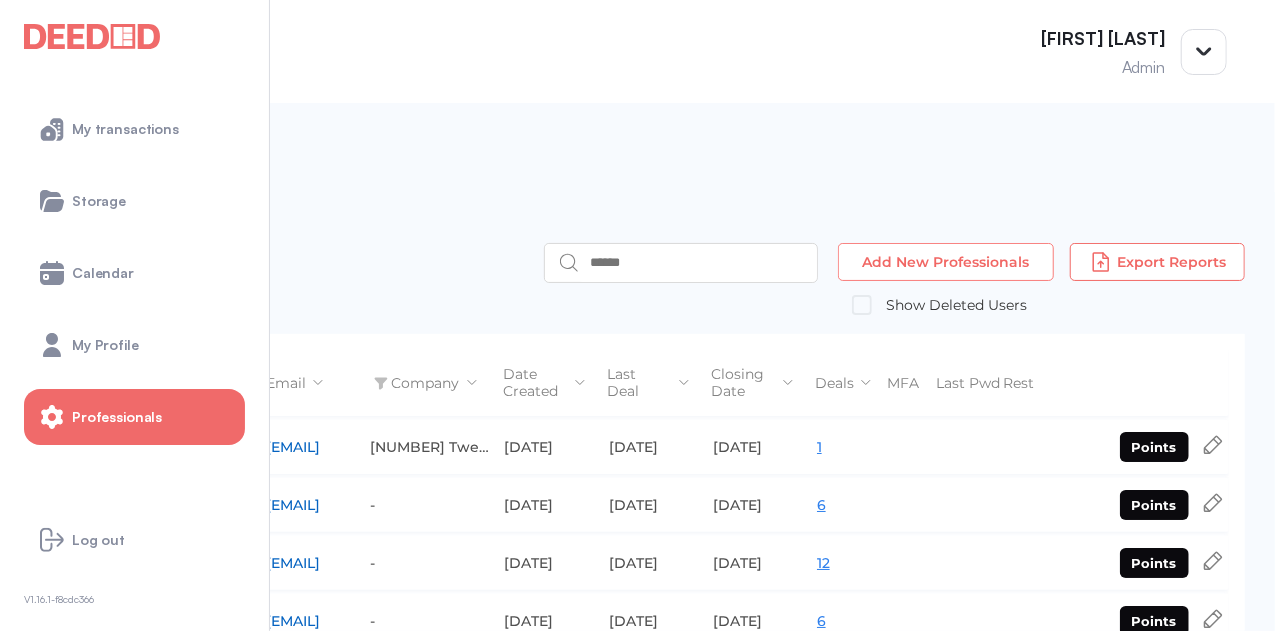 click on "Add New Professionals" at bounding box center [946, 262] 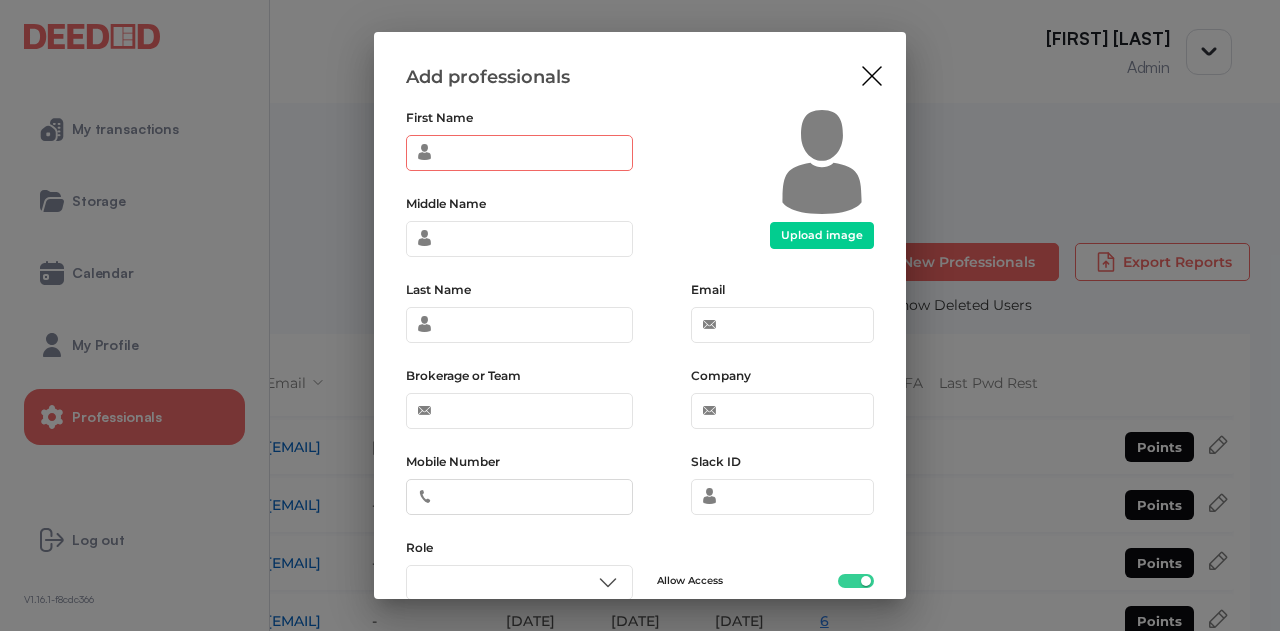 click on "First Name" at bounding box center [519, 153] 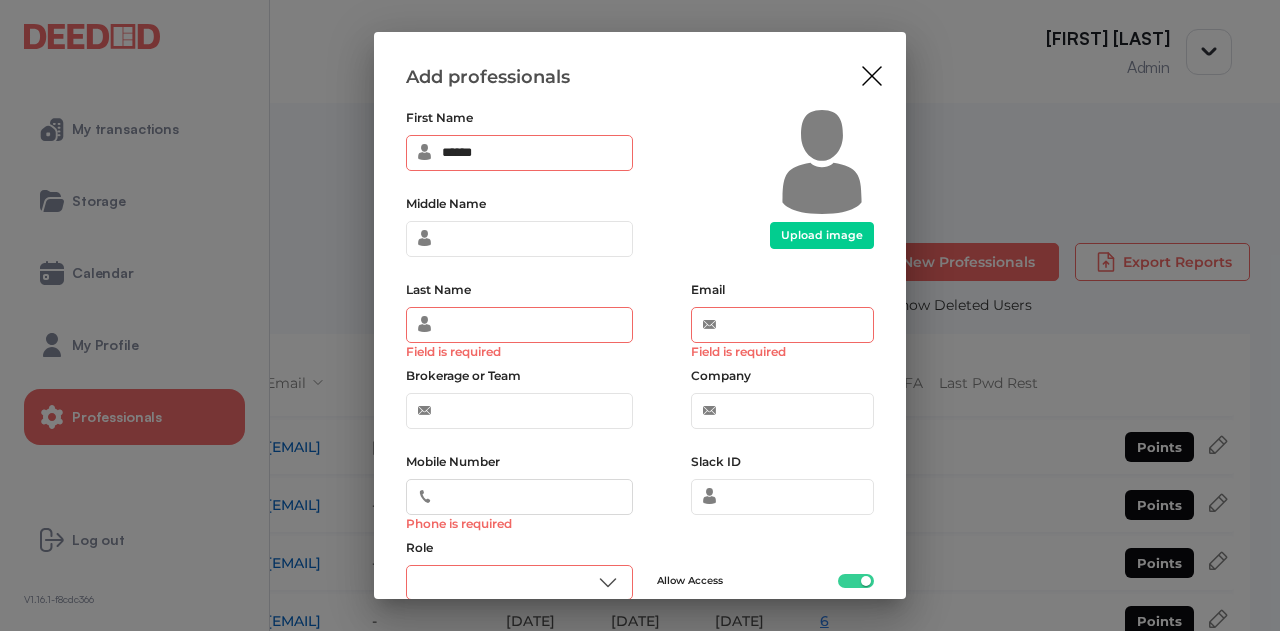 type on "*****" 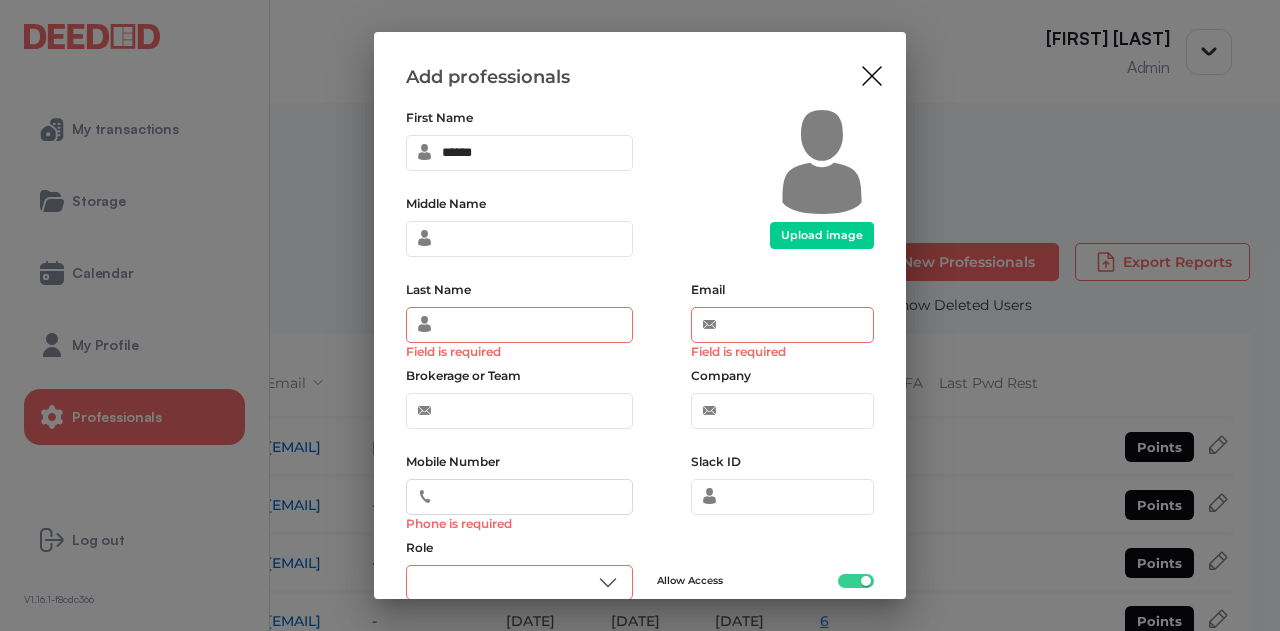 click on "Last Name Field is required" at bounding box center [519, 325] 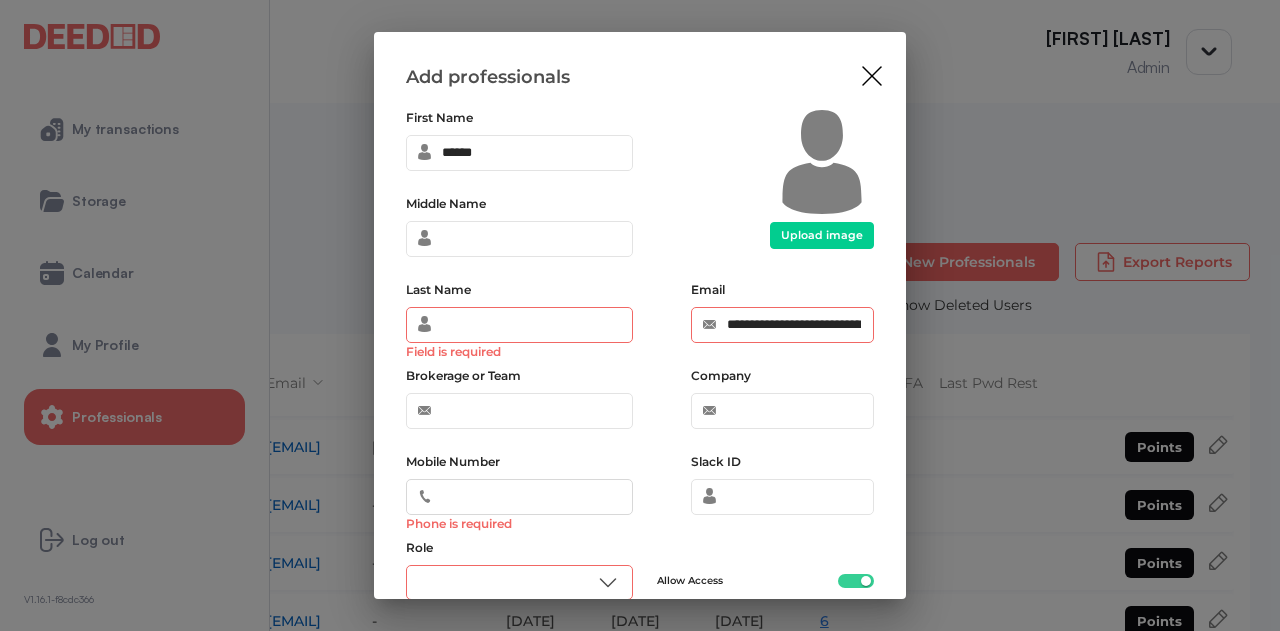 scroll, scrollTop: 0, scrollLeft: 57, axis: horizontal 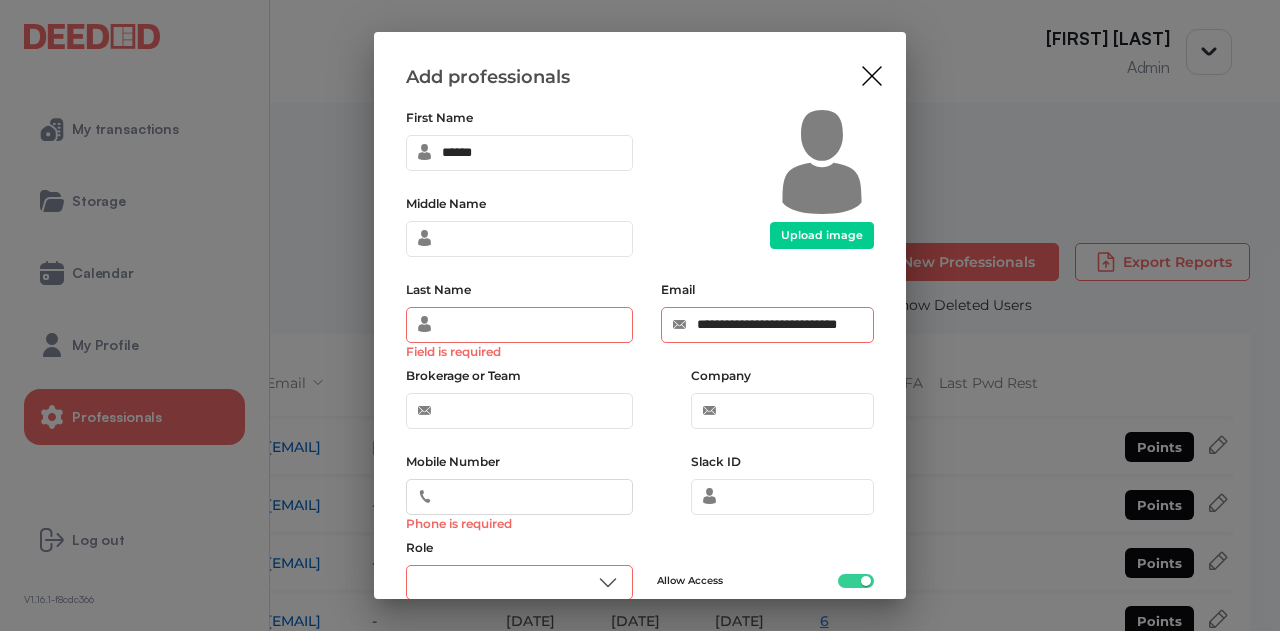 type on "**********" 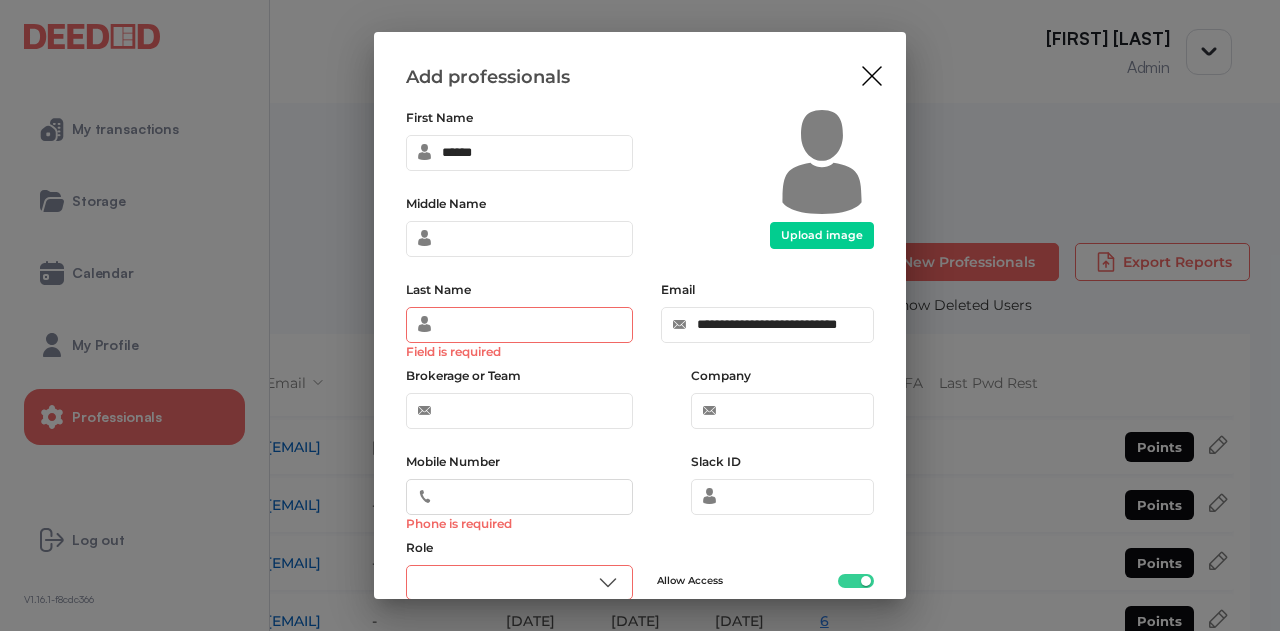 scroll, scrollTop: 0, scrollLeft: 0, axis: both 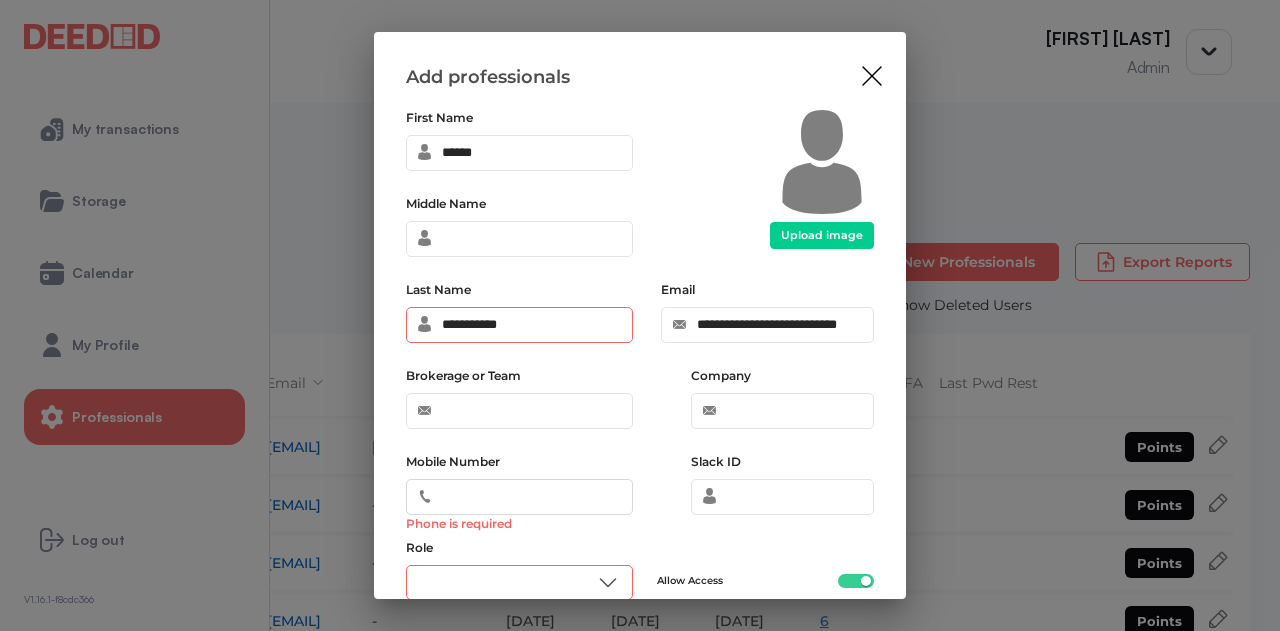 type on "**********" 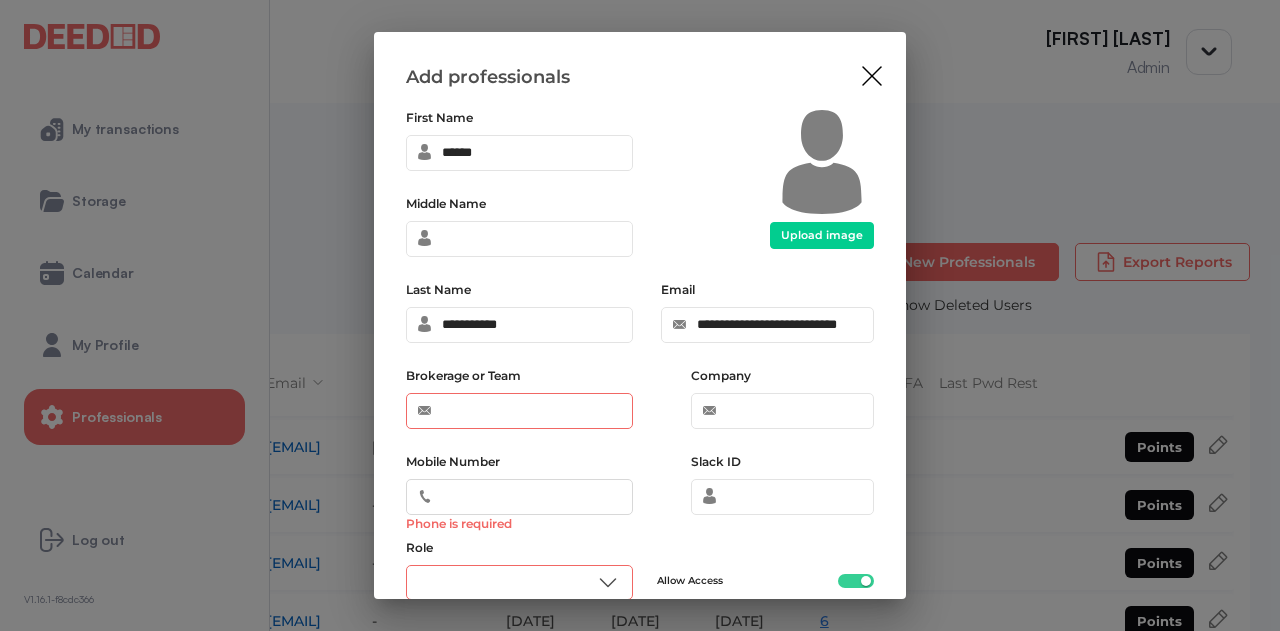 click on "Brokerage or Team" at bounding box center [519, 411] 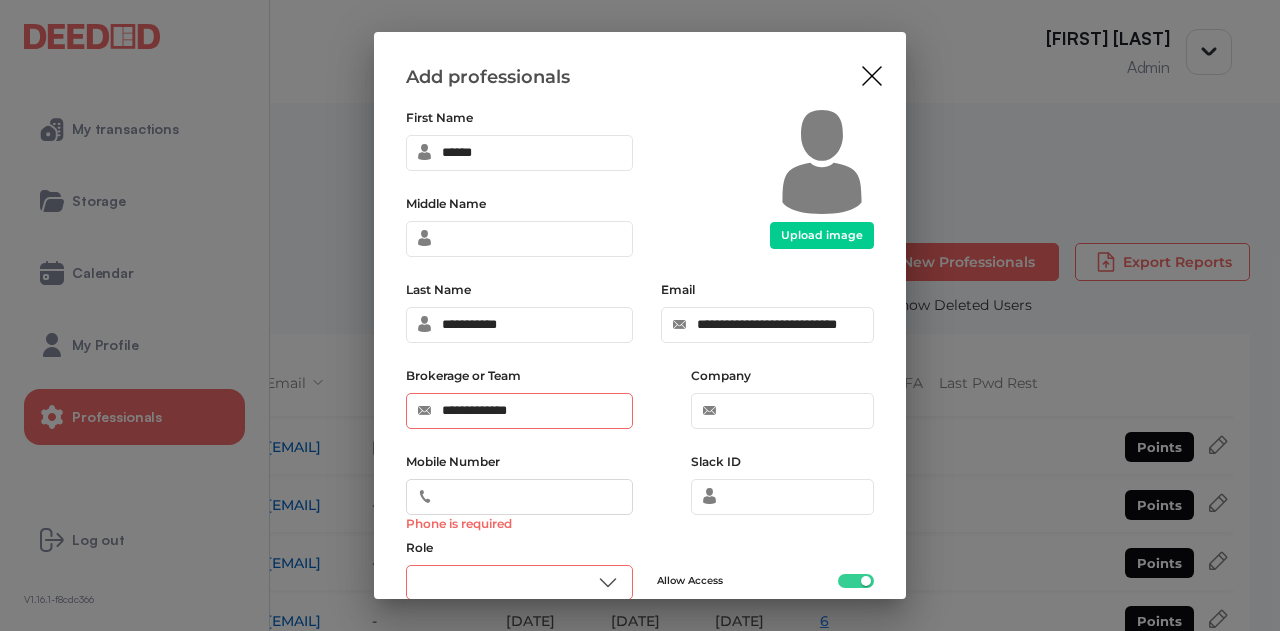 scroll, scrollTop: 100, scrollLeft: 0, axis: vertical 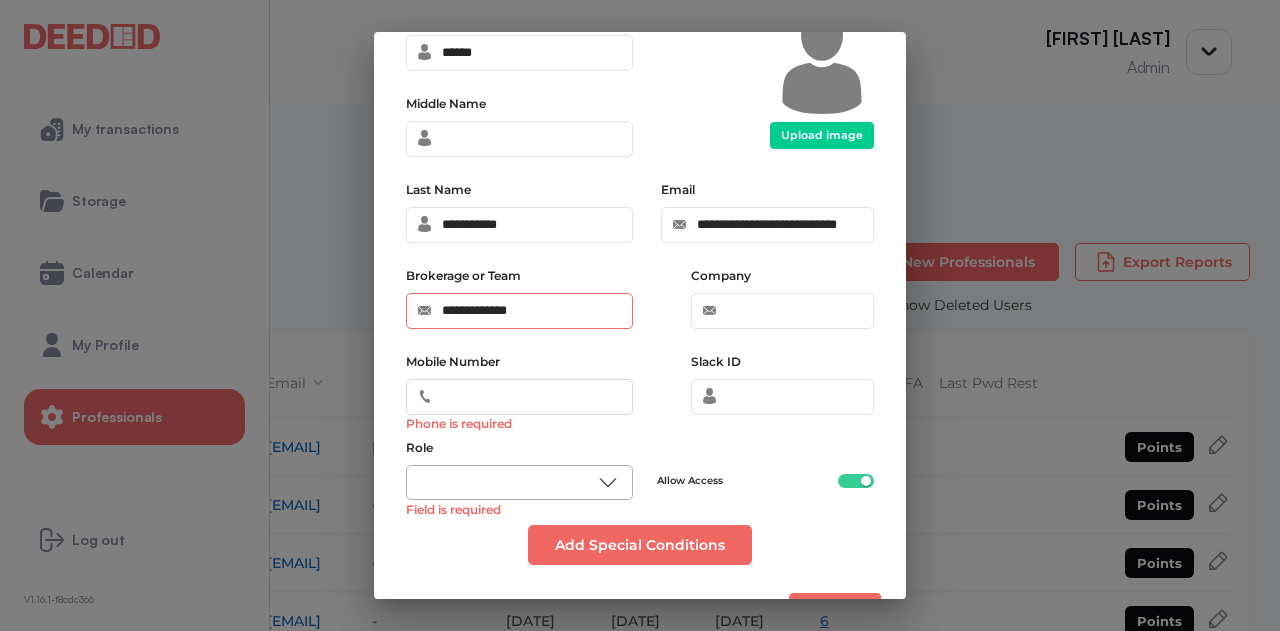 type on "**********" 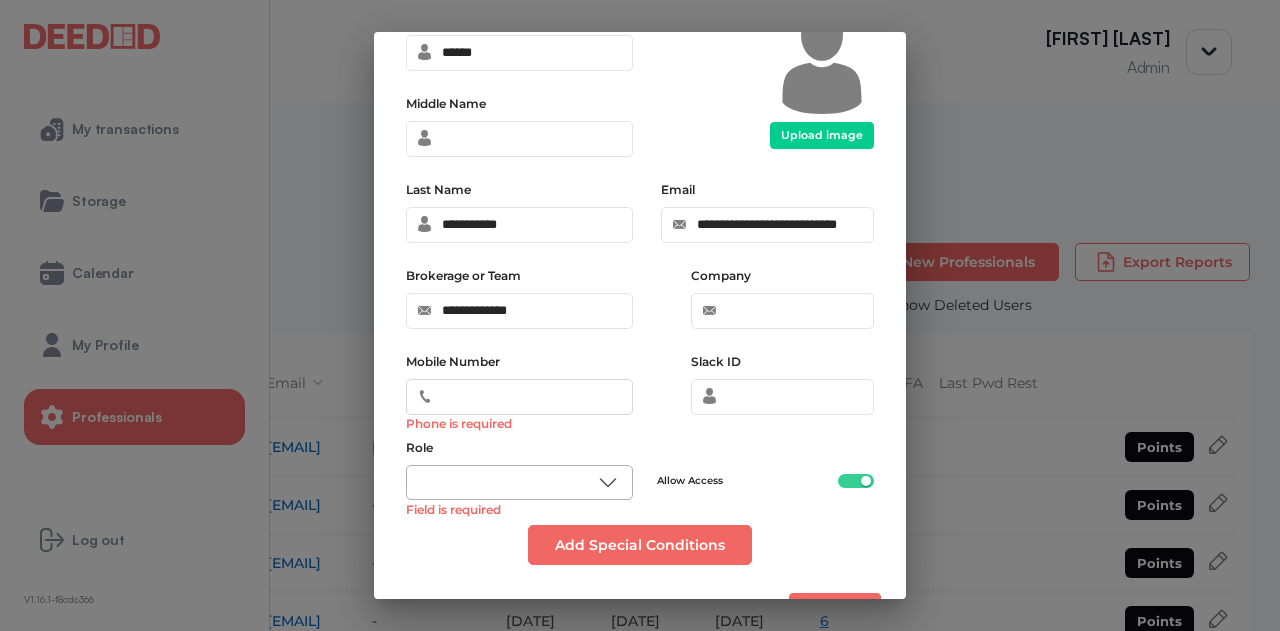 click on "**********" at bounding box center (640, 315) 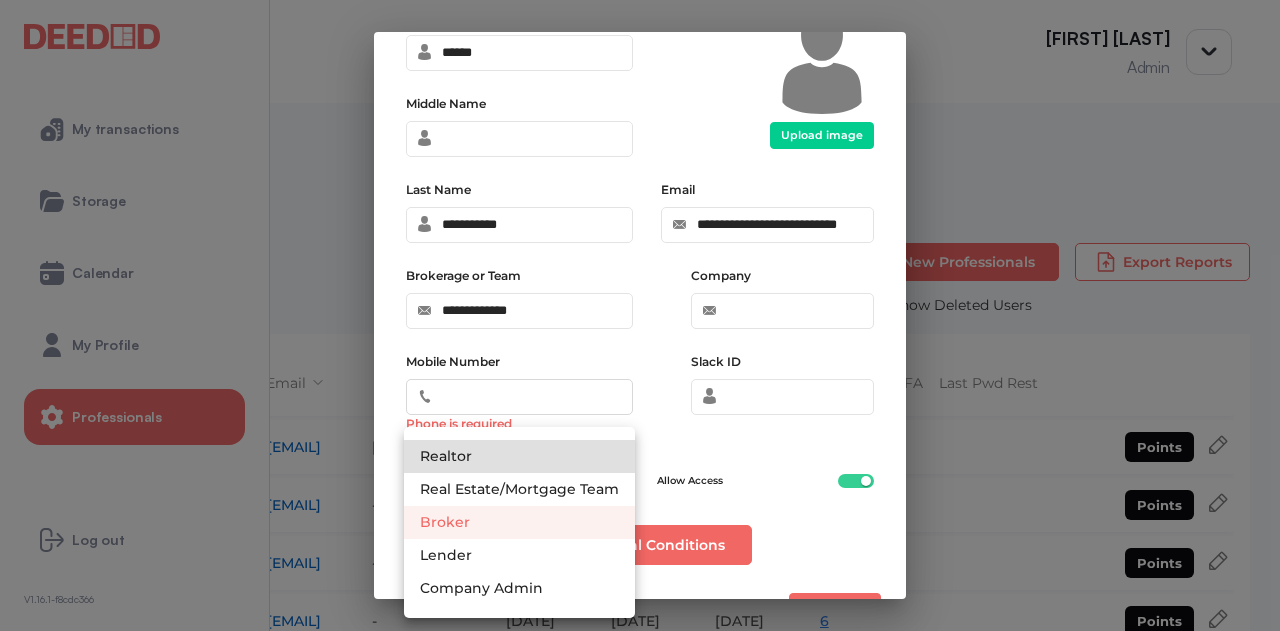 click on "Broker" at bounding box center [519, 522] 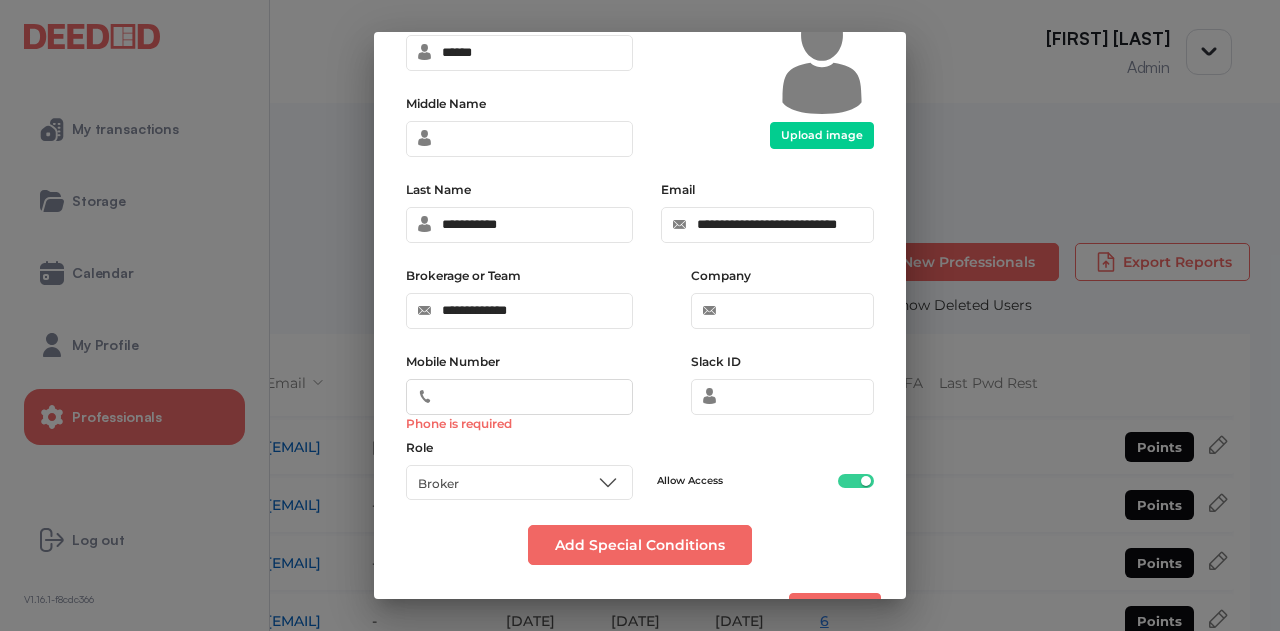 click on "Mobile Number Phone is required" at bounding box center [519, 397] 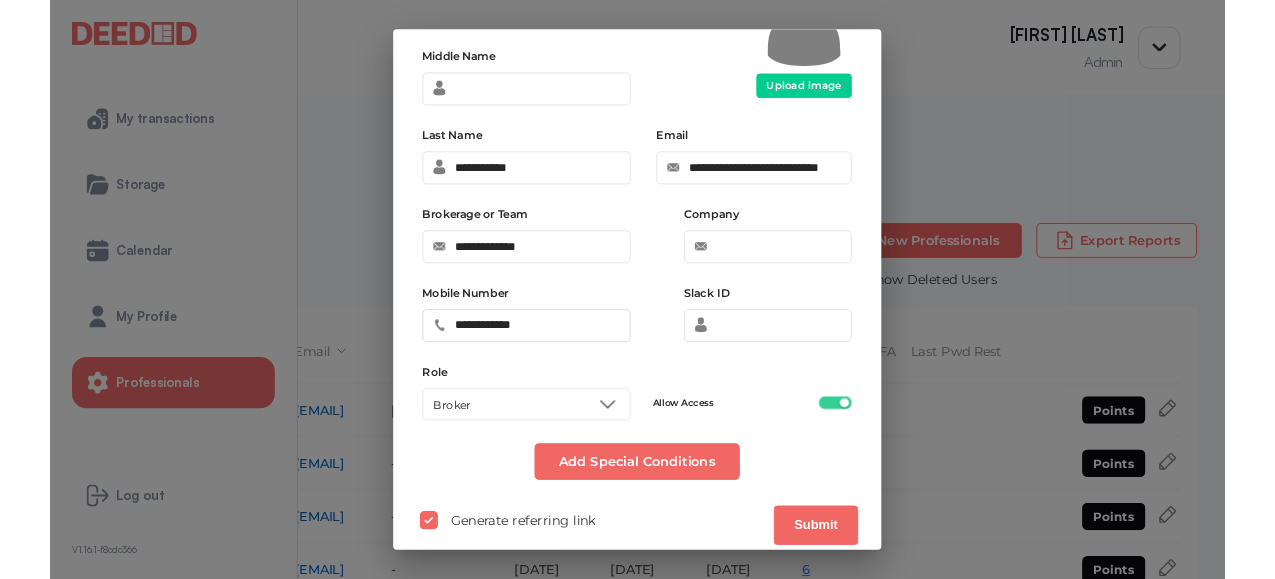 scroll, scrollTop: 166, scrollLeft: 0, axis: vertical 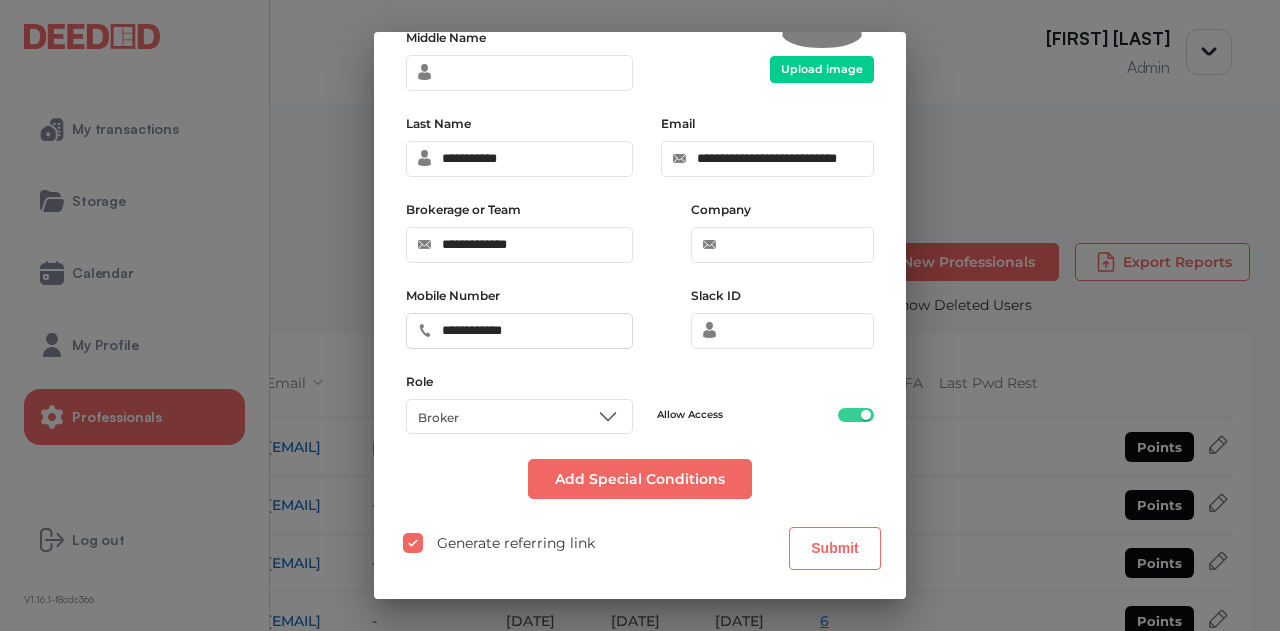 type on "**********" 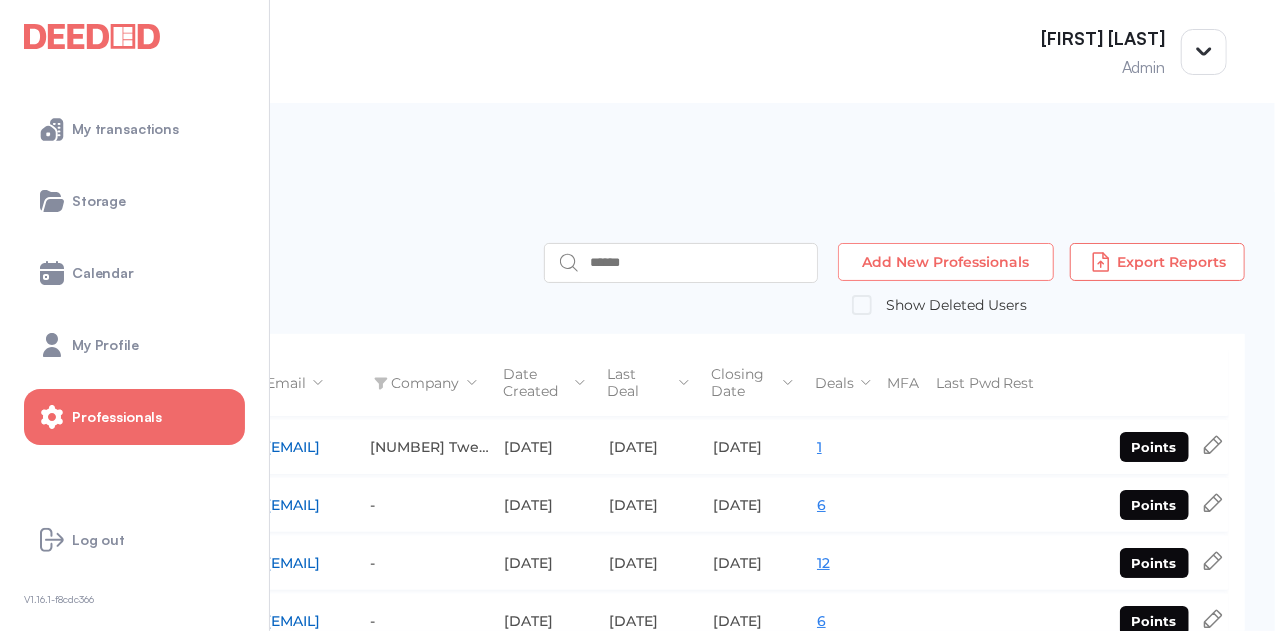 click on "Add New Professionals" at bounding box center (946, 262) 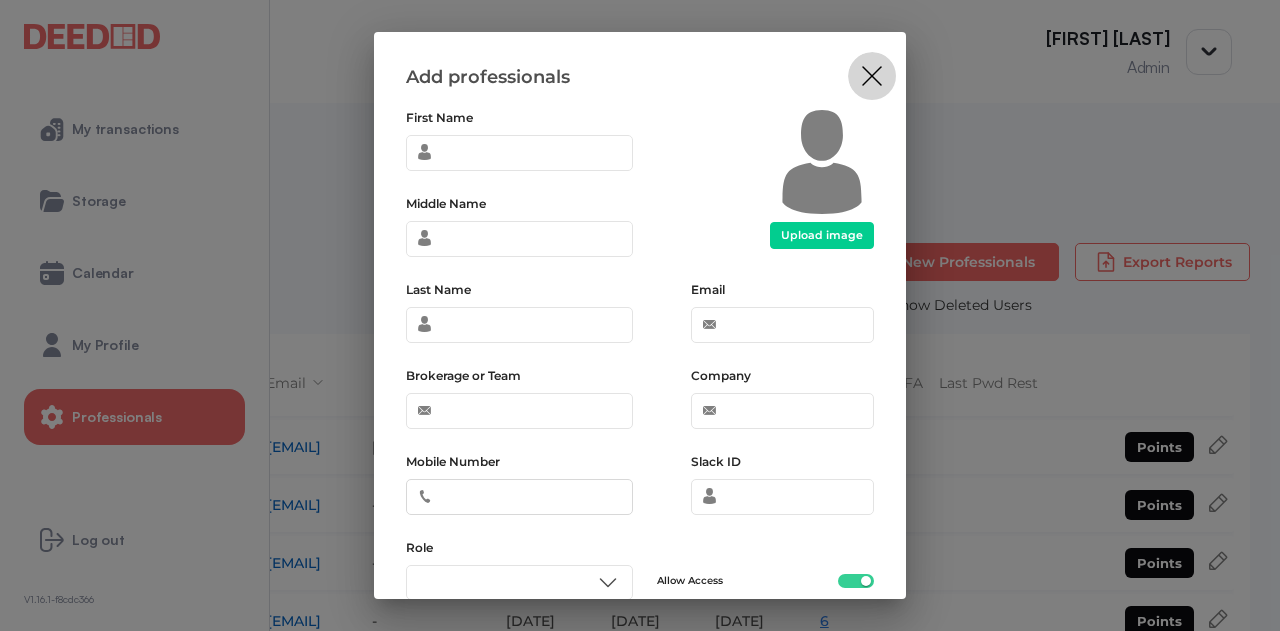 drag, startPoint x: 874, startPoint y: 71, endPoint x: 540, endPoint y: 71, distance: 334 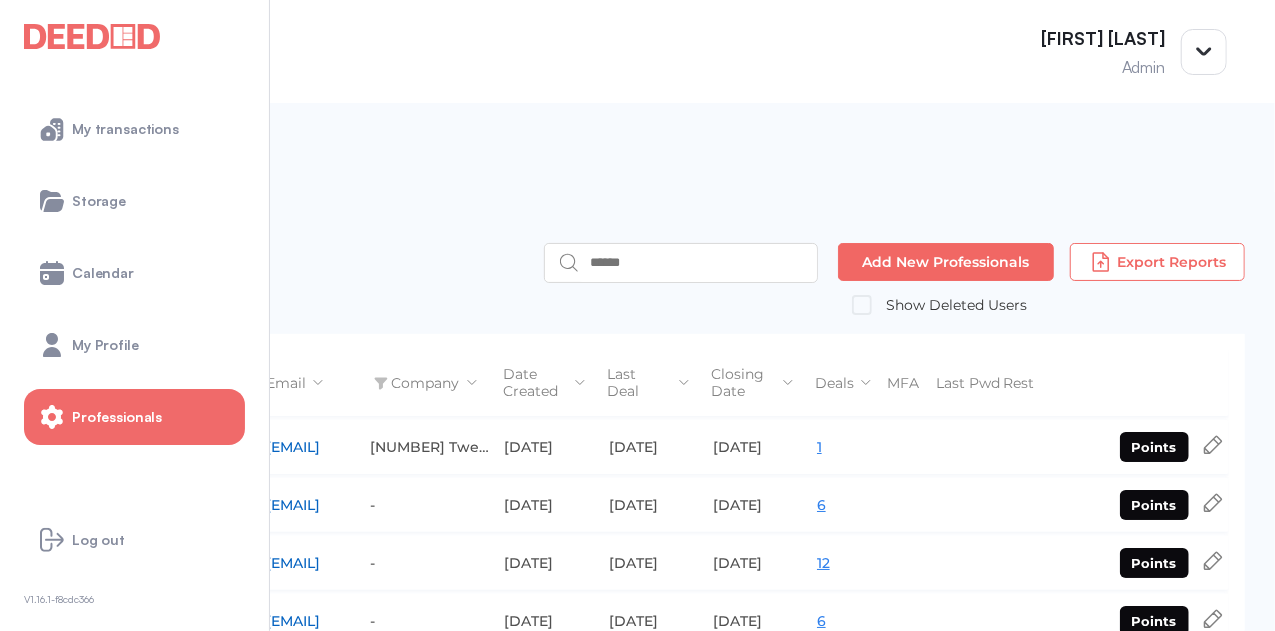 click at bounding box center [92, 36] 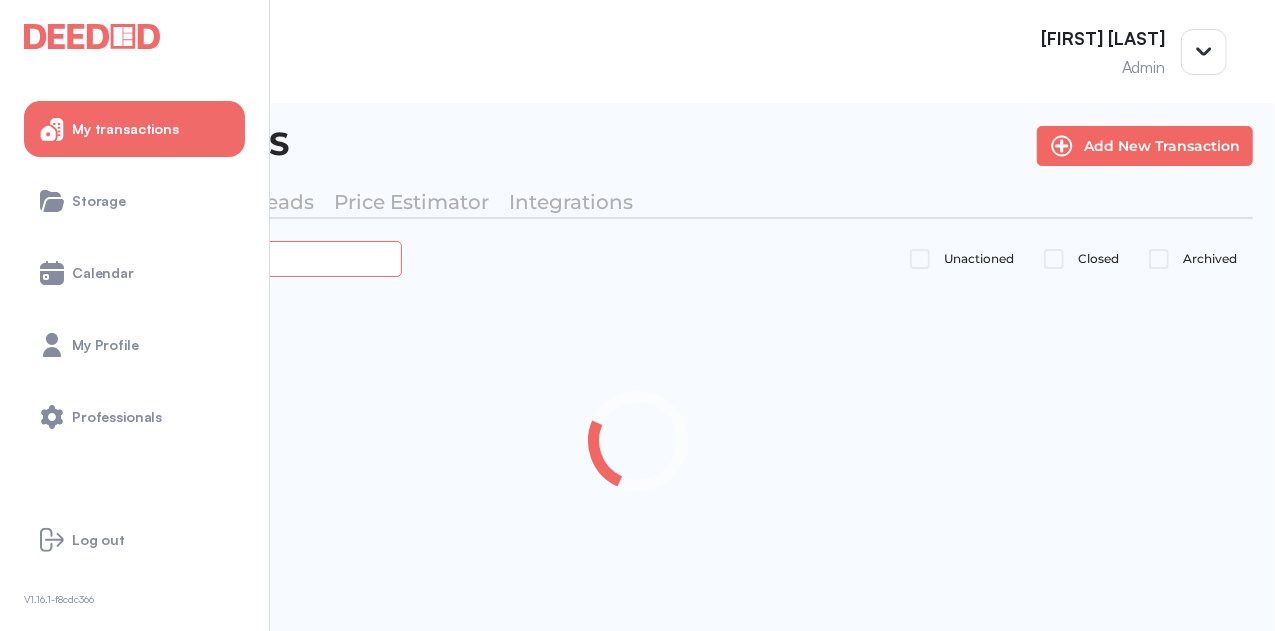 click at bounding box center (224, 258) 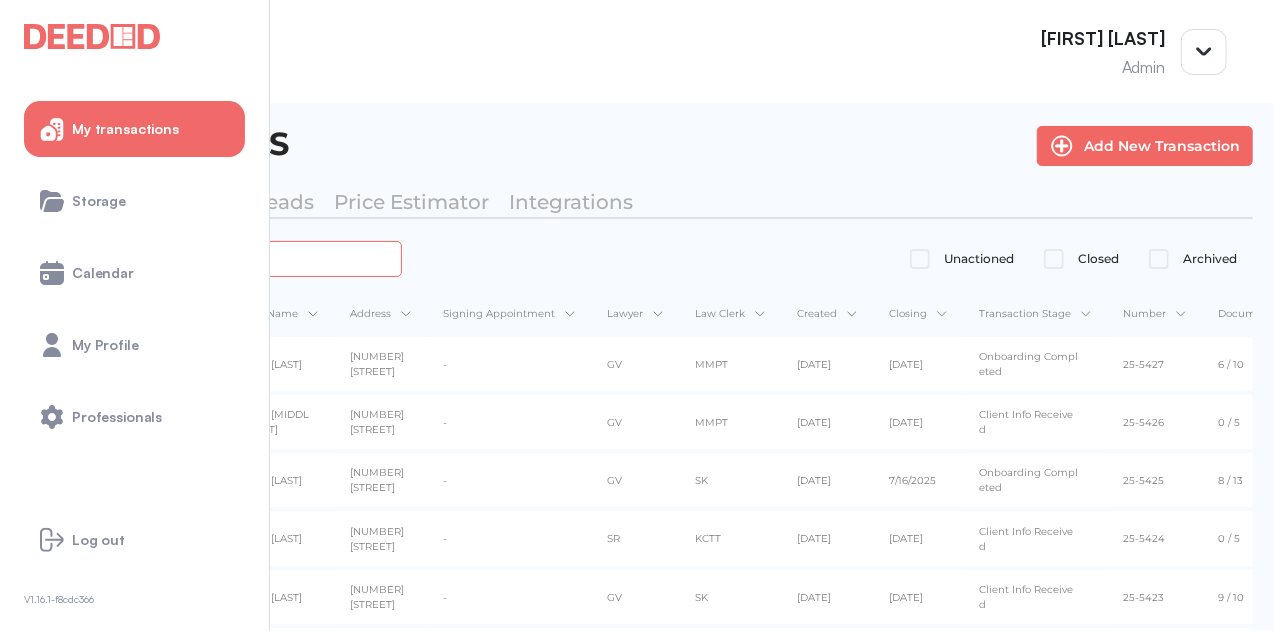 paste on "**********" 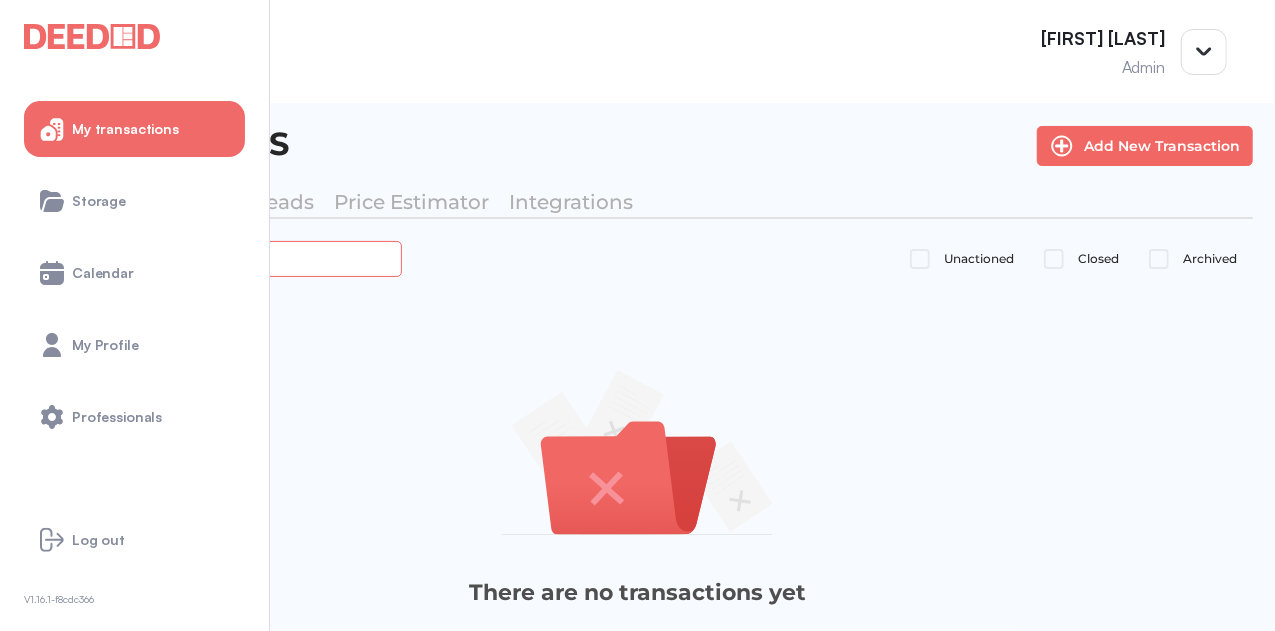 type on "**********" 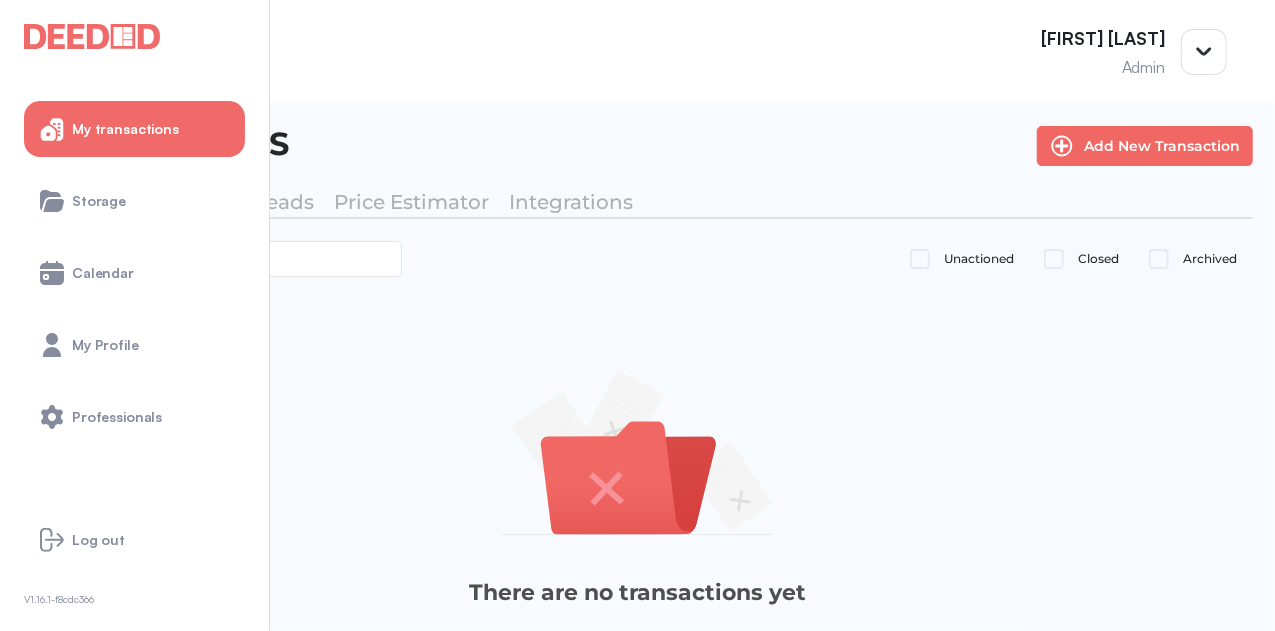 click on "Closed" at bounding box center [979, 259] 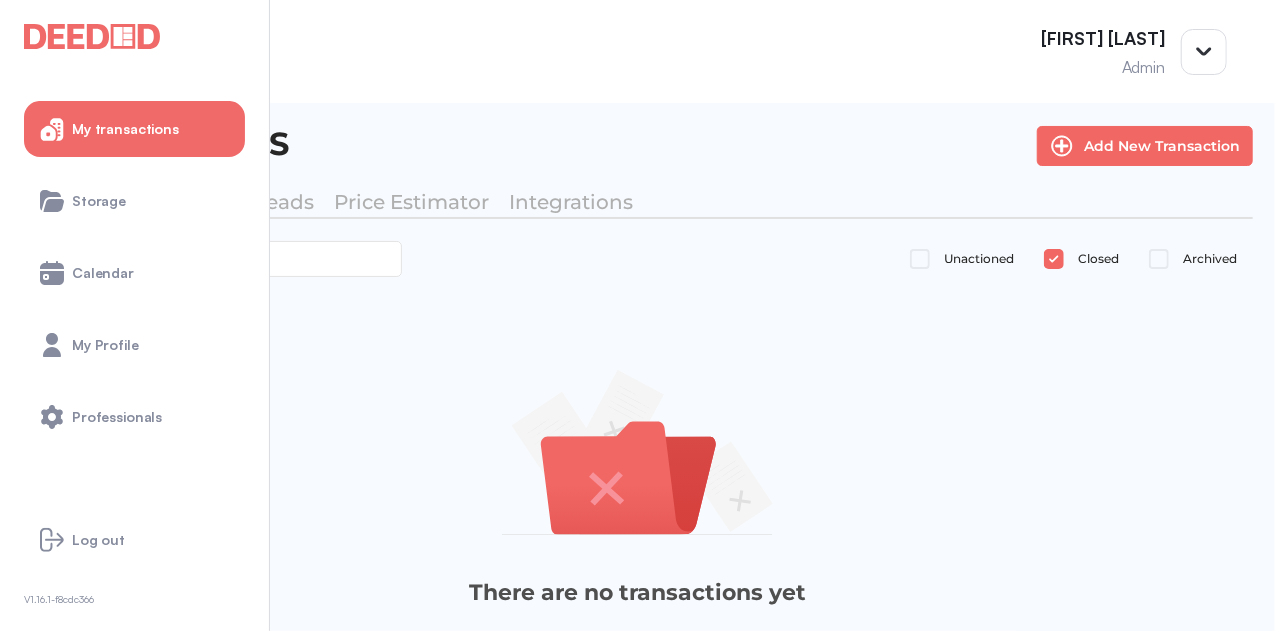 click on "My Leads" at bounding box center [266, 203] 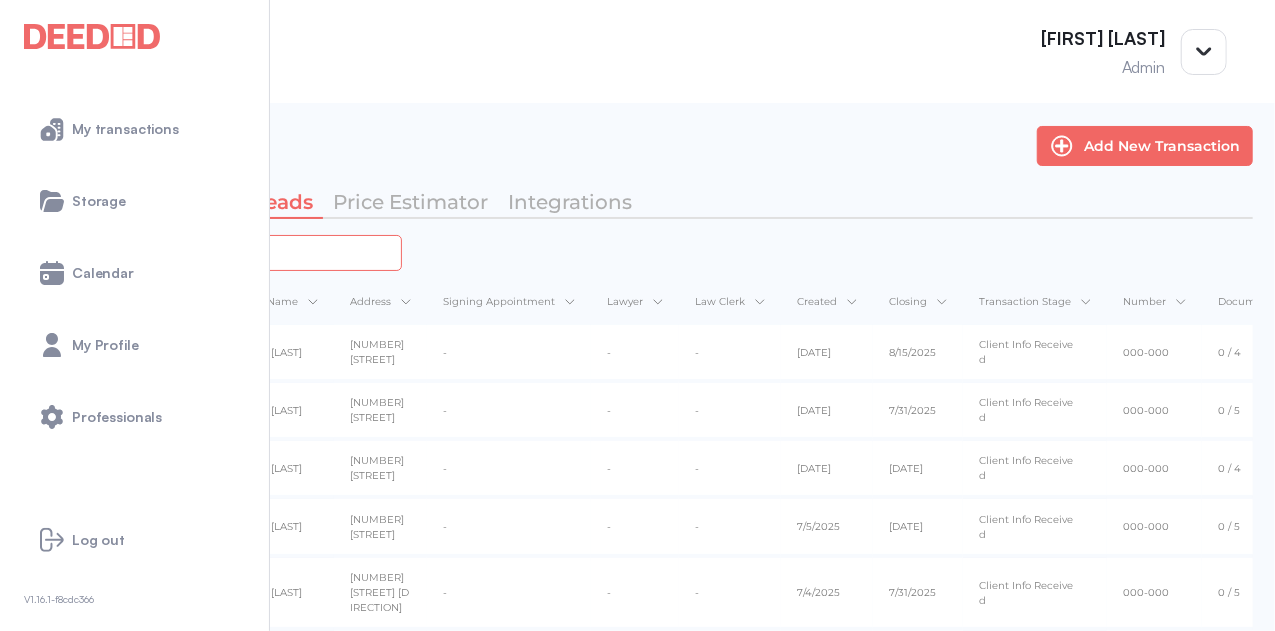 click at bounding box center (224, 252) 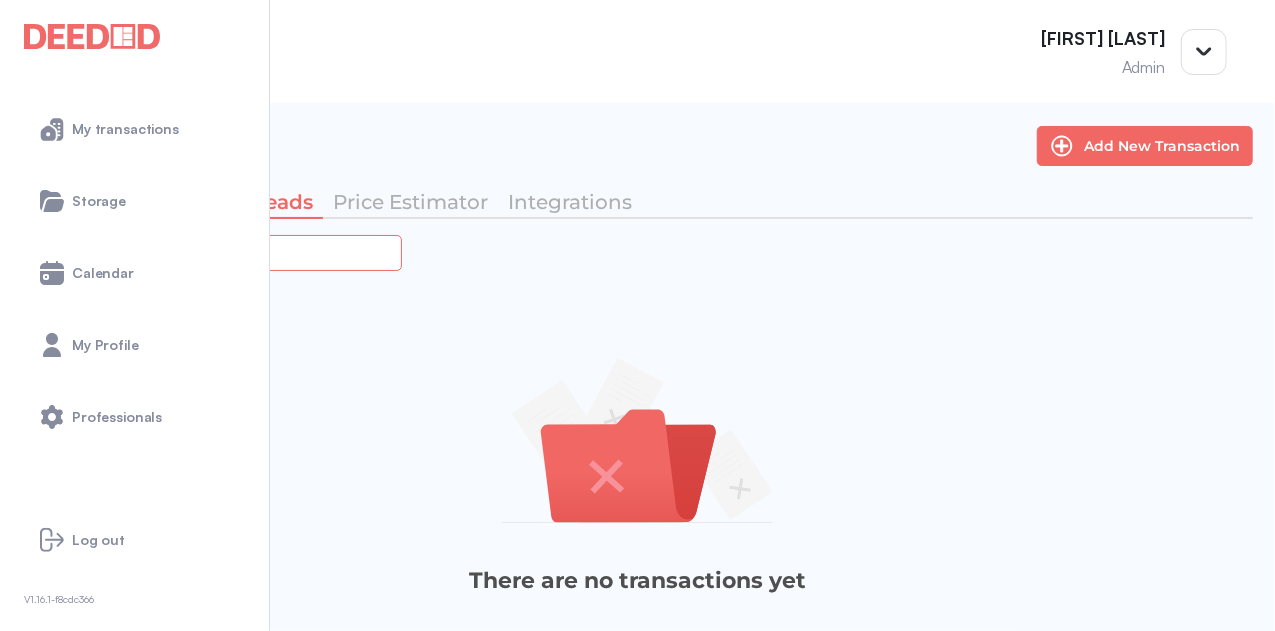 type on "**********" 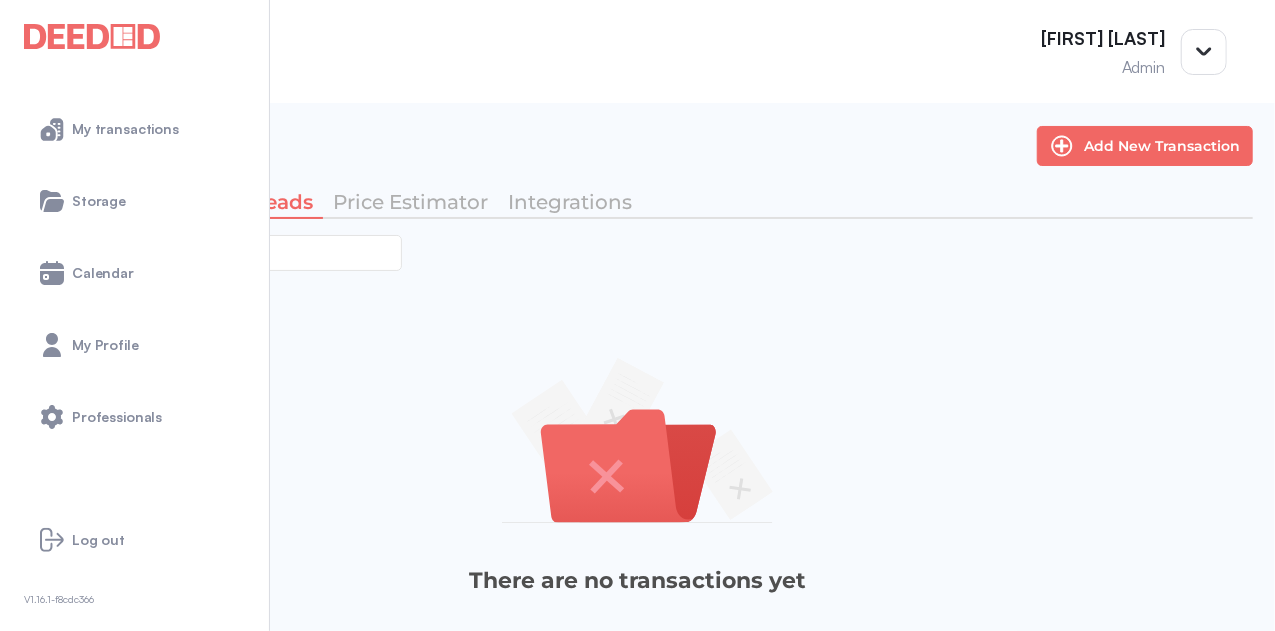 click on "My Transactions" at bounding box center [114, 203] 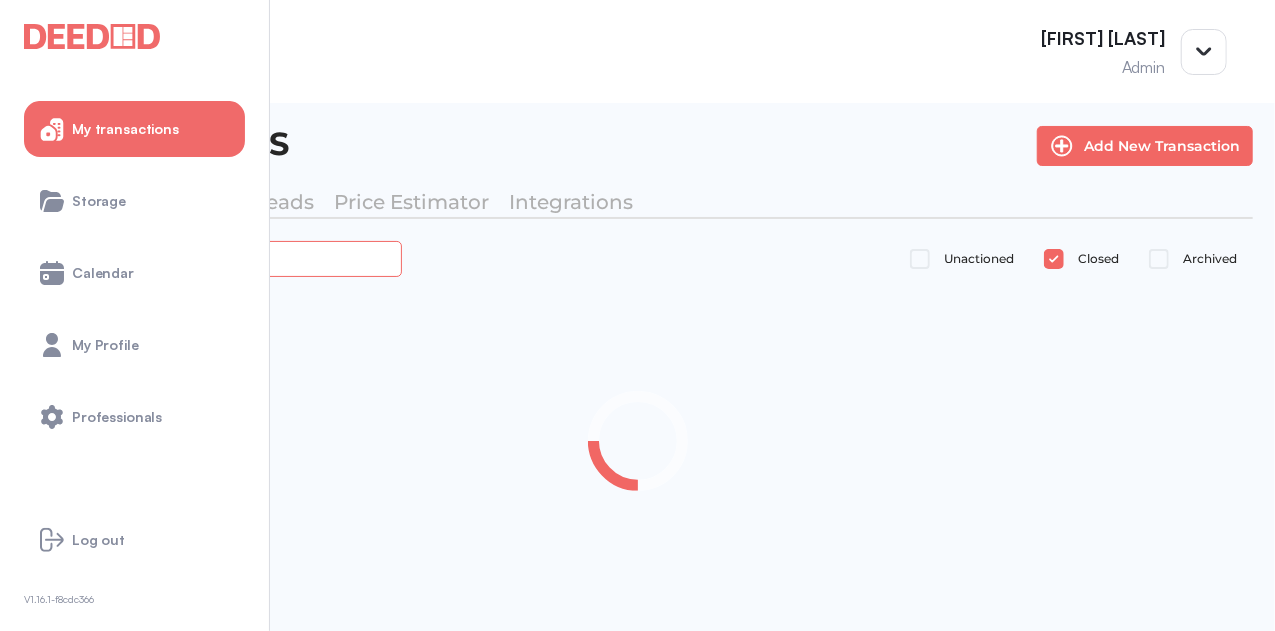 click at bounding box center (224, 258) 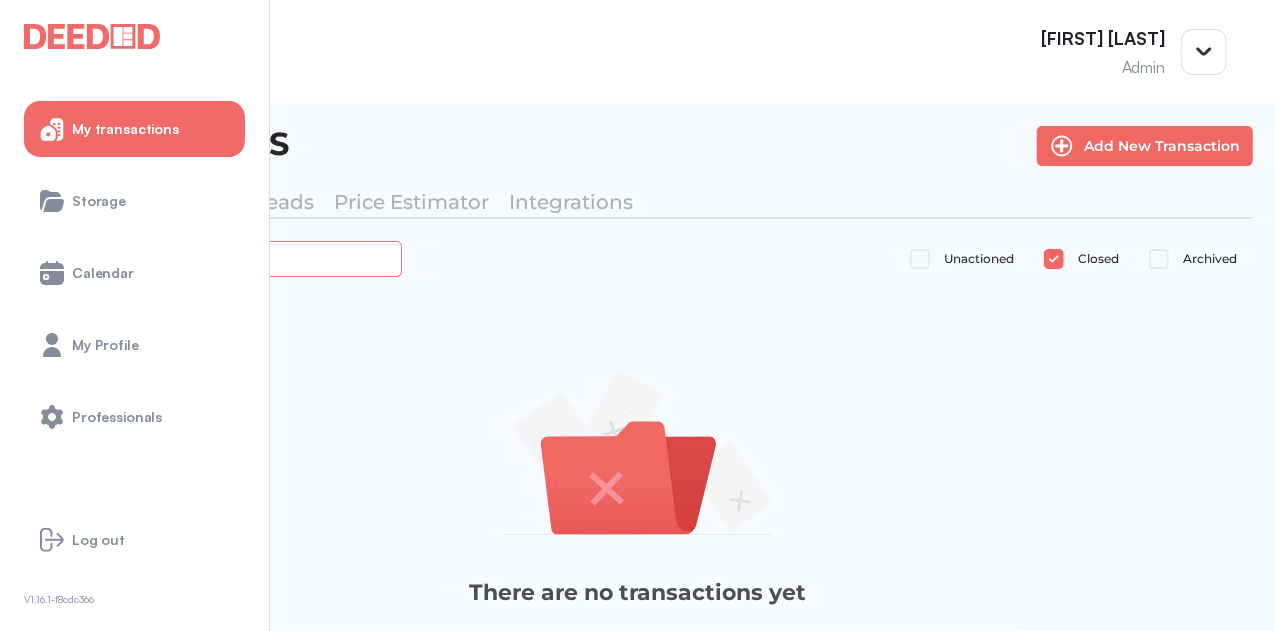 drag, startPoint x: 405, startPoint y: 267, endPoint x: 284, endPoint y: 261, distance: 121.14867 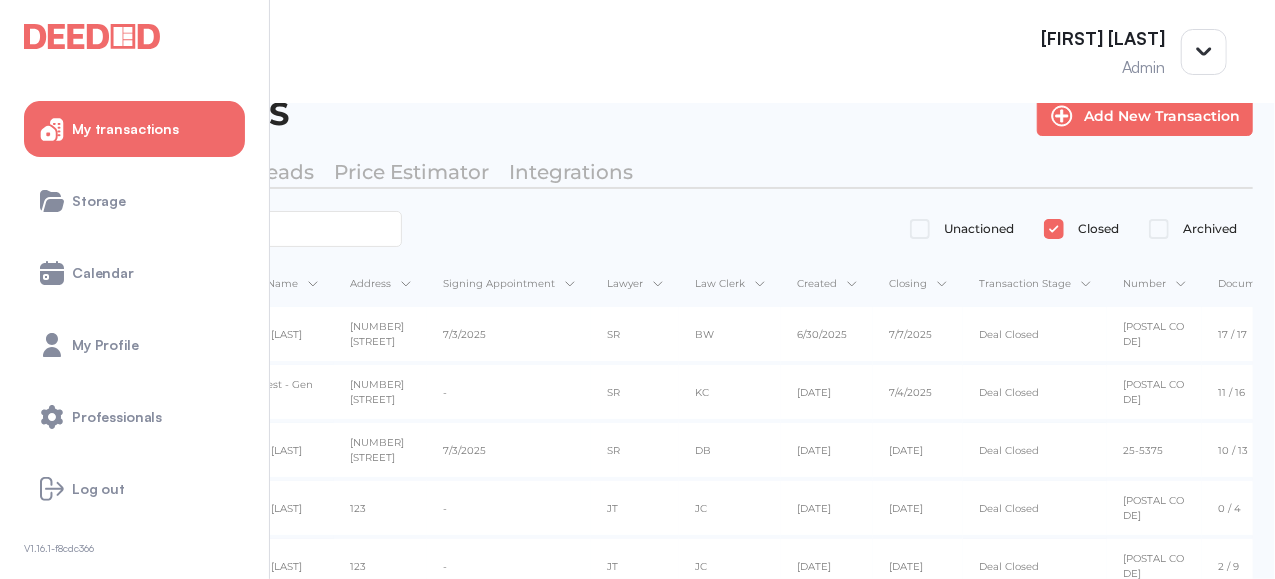 scroll, scrollTop: 0, scrollLeft: 0, axis: both 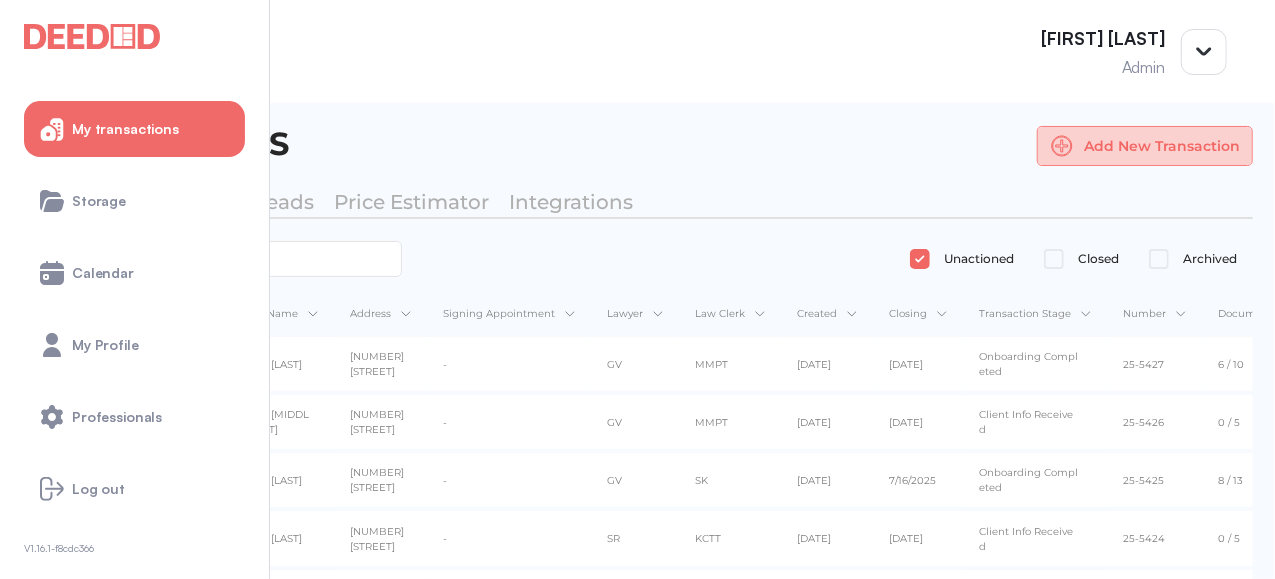 click on "Add New Transaction" at bounding box center (1145, 146) 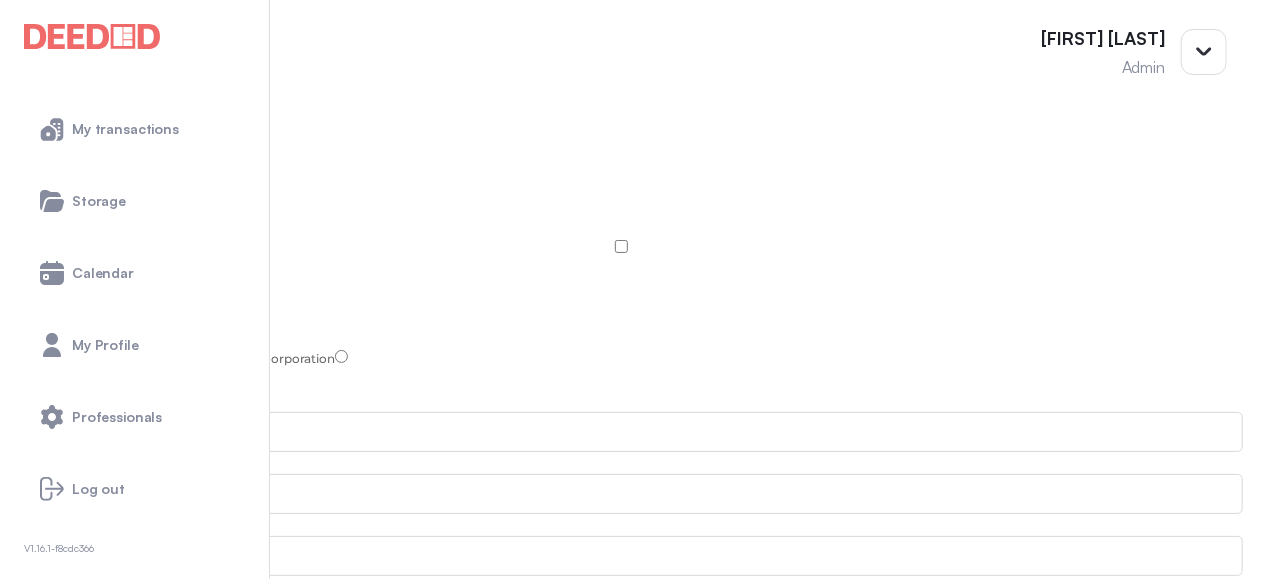 scroll, scrollTop: 0, scrollLeft: 0, axis: both 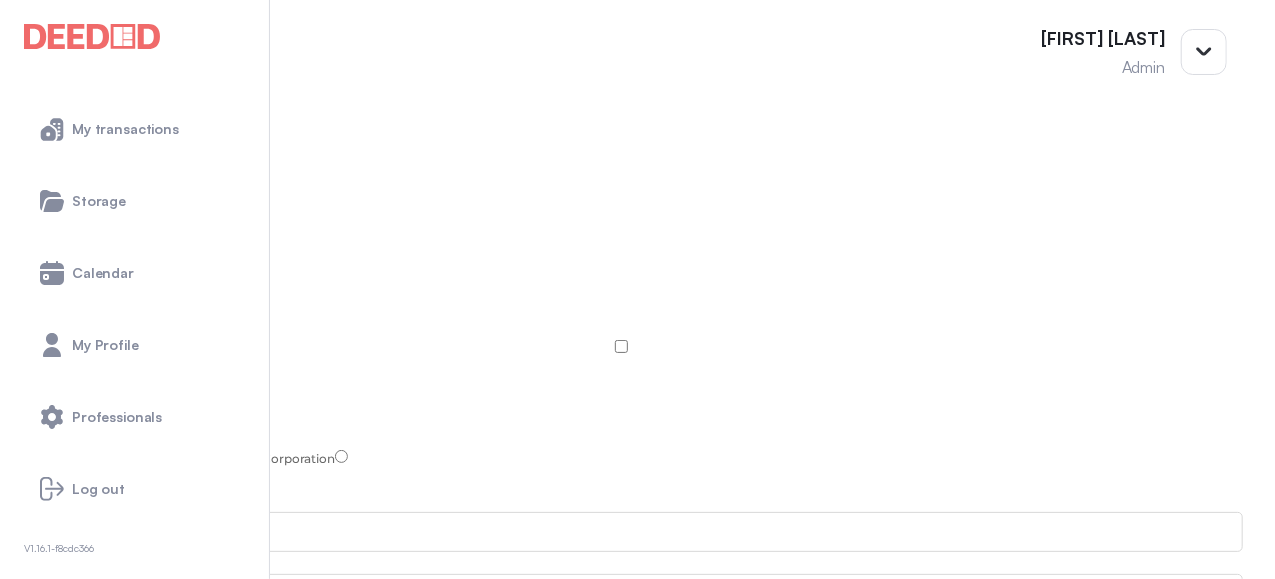 click at bounding box center (621, 333) 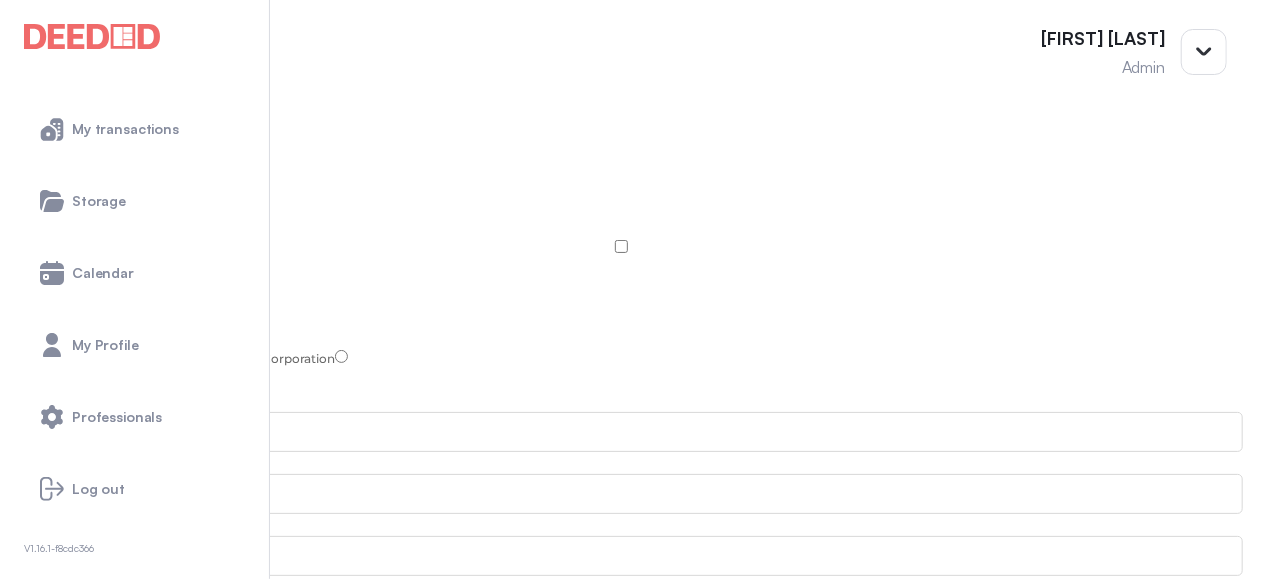 scroll, scrollTop: 500, scrollLeft: 0, axis: vertical 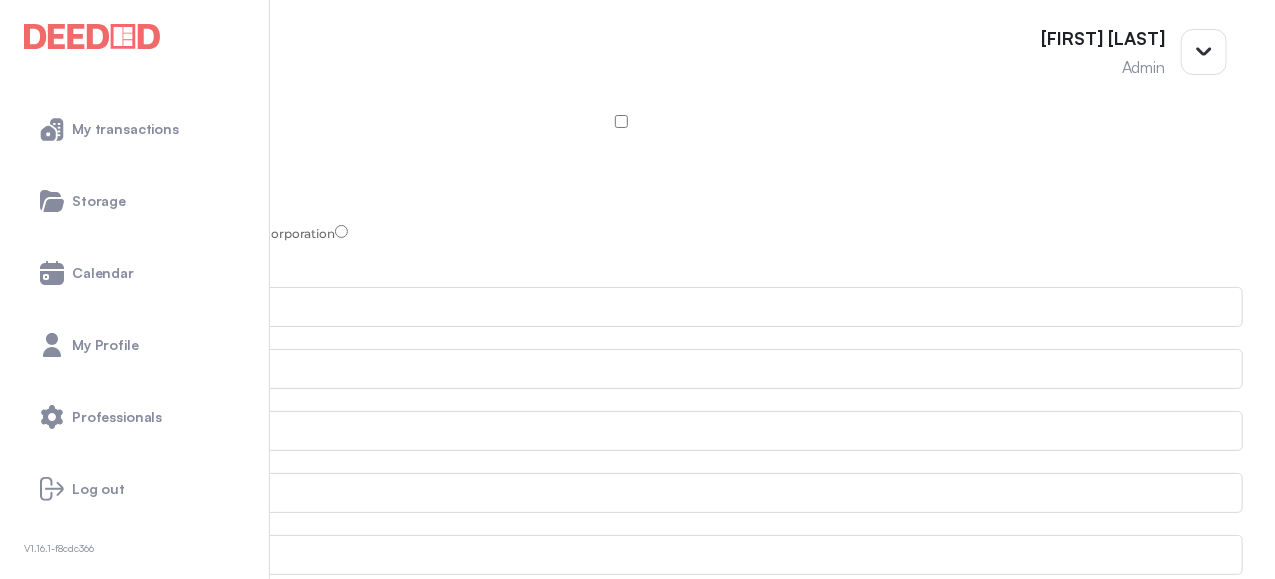 click on "Middle Name" at bounding box center (621, 369) 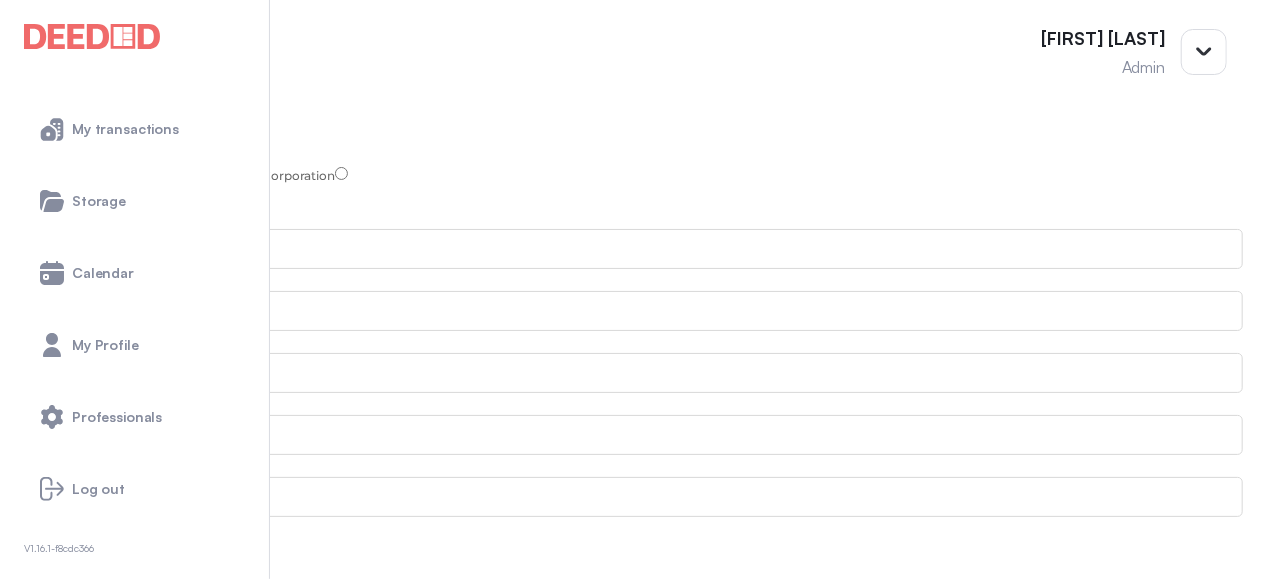 scroll, scrollTop: 600, scrollLeft: 0, axis: vertical 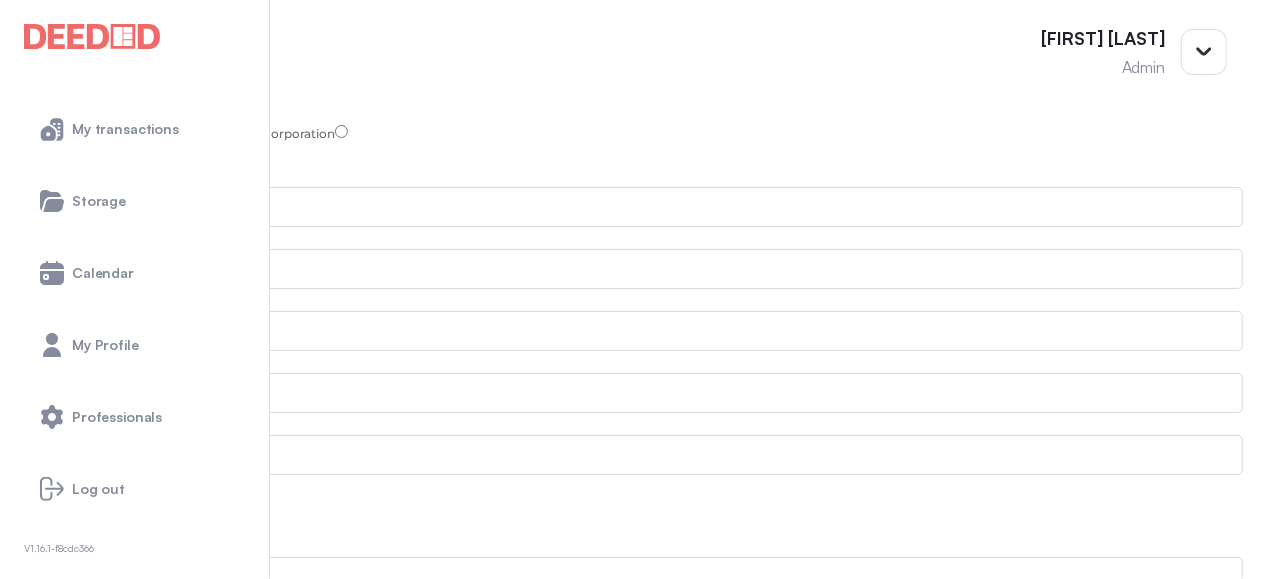 click on "Add Additional Client" at bounding box center (86, 490) 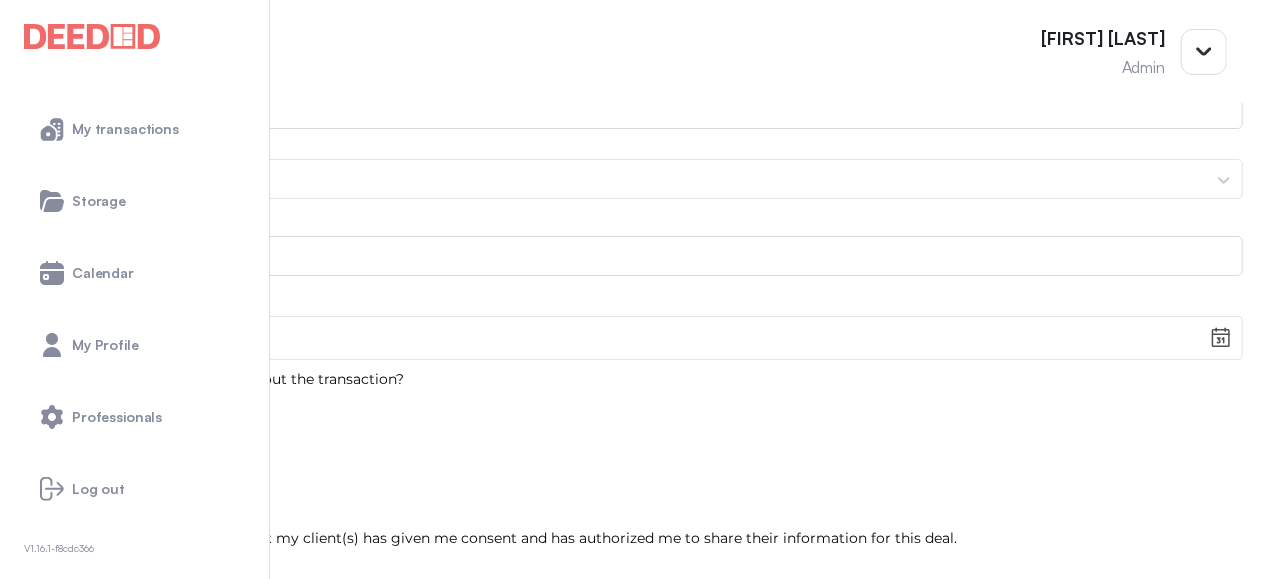 scroll, scrollTop: 1749, scrollLeft: 0, axis: vertical 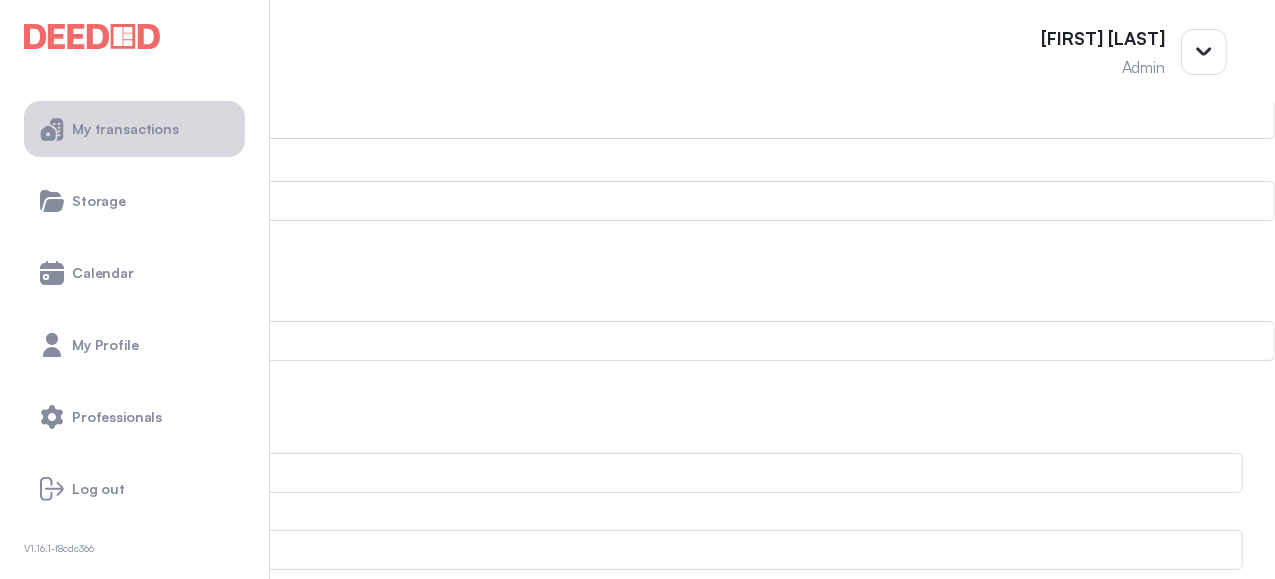 click on "My transactions" at bounding box center (125, 129) 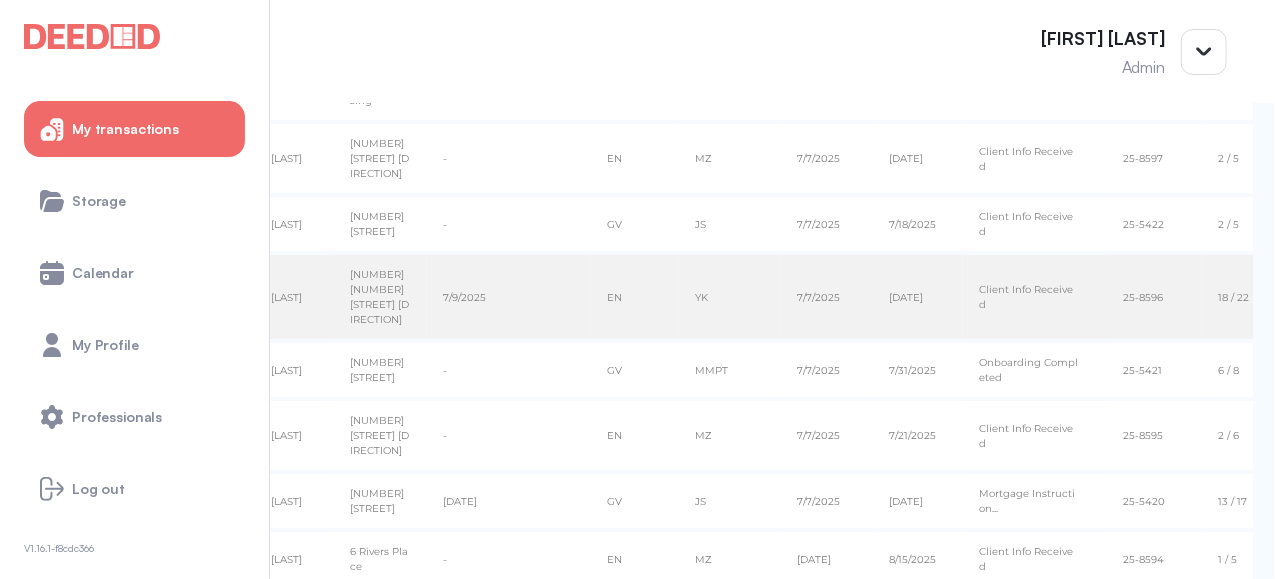 scroll, scrollTop: 0, scrollLeft: 0, axis: both 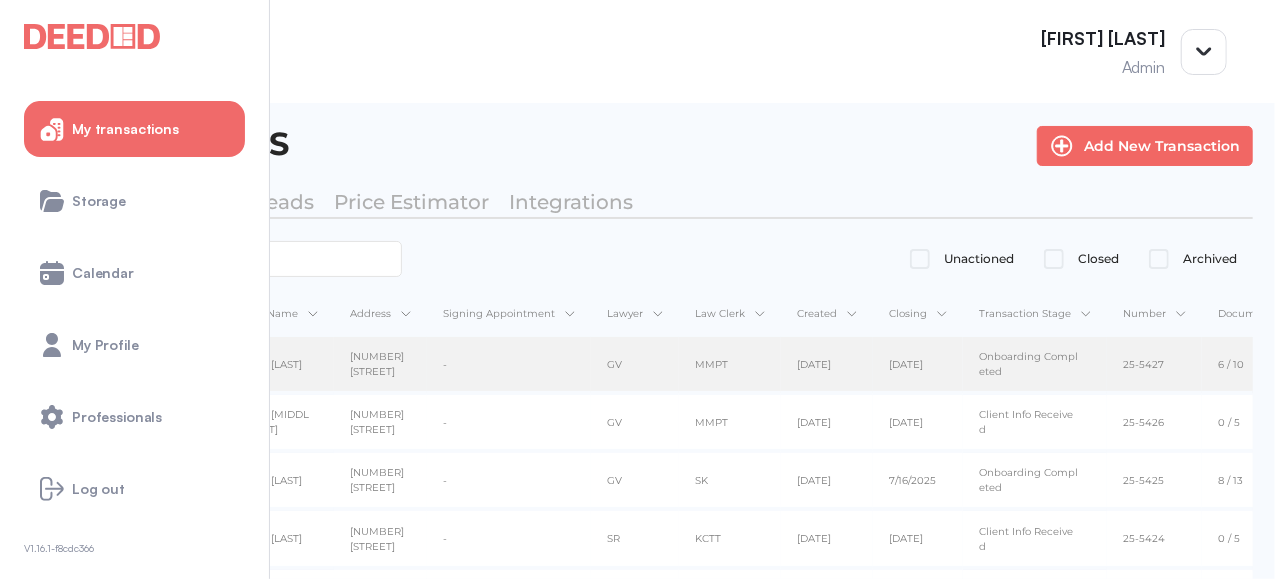 click on "[FIRST] [LAST]" at bounding box center (276, 364) 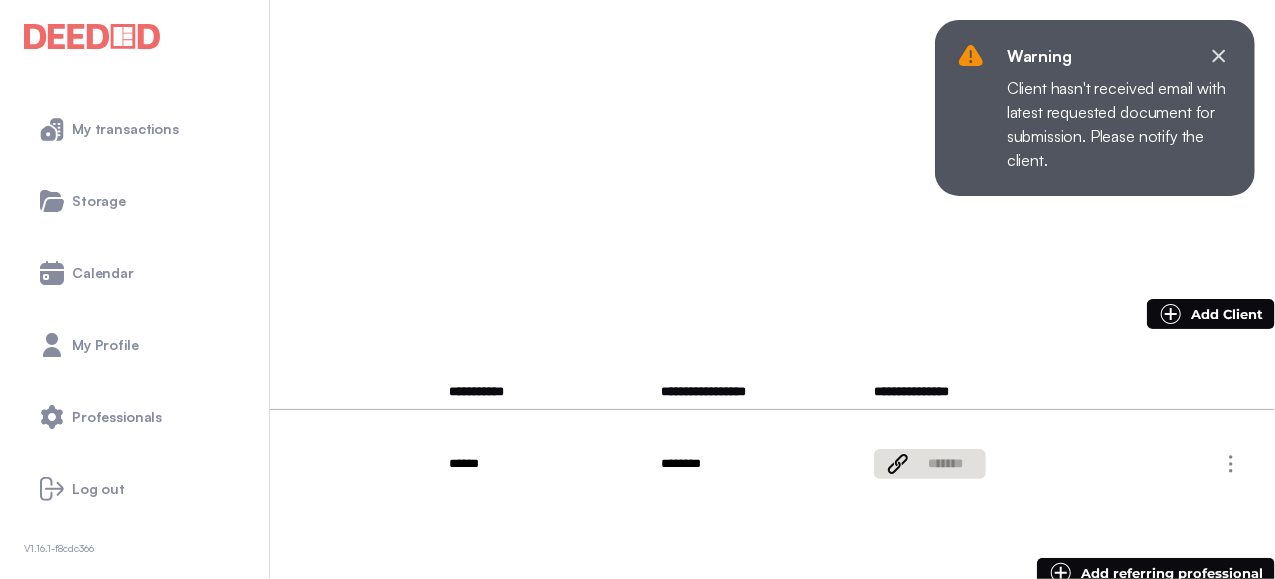 scroll, scrollTop: 300, scrollLeft: 0, axis: vertical 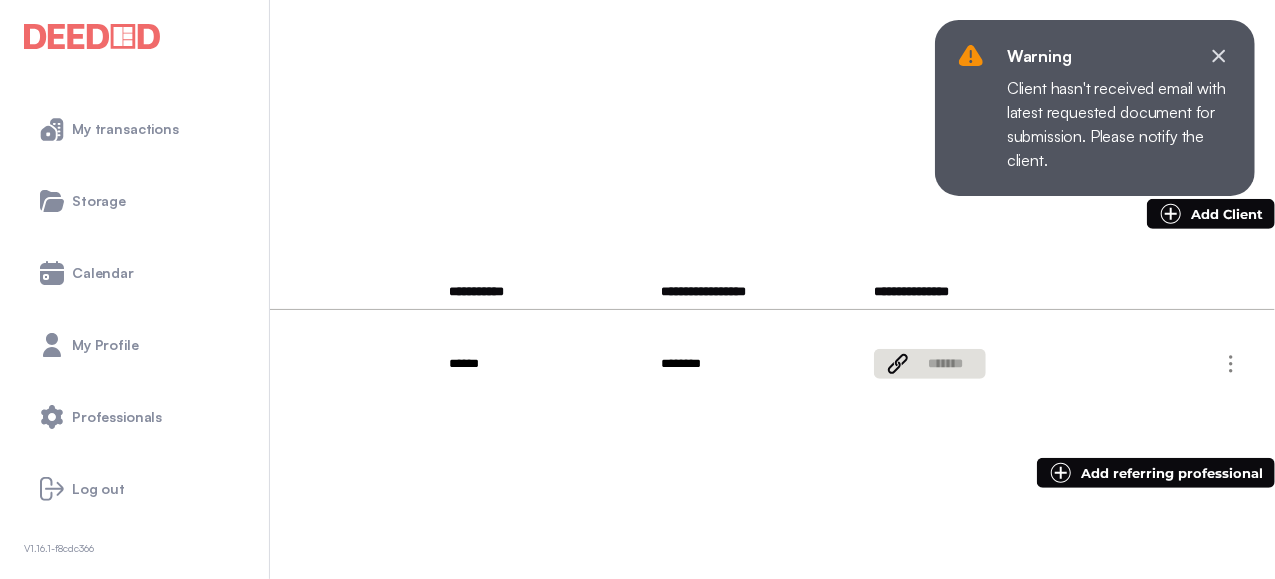click at bounding box center [1219, 56] 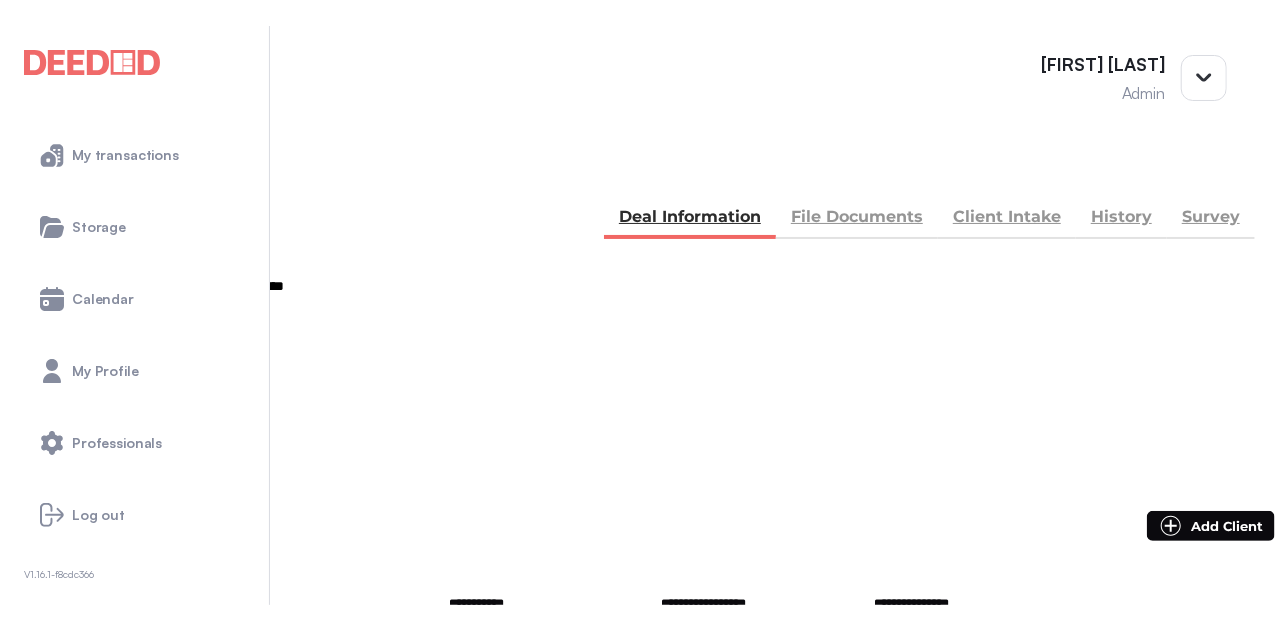 scroll, scrollTop: 0, scrollLeft: 0, axis: both 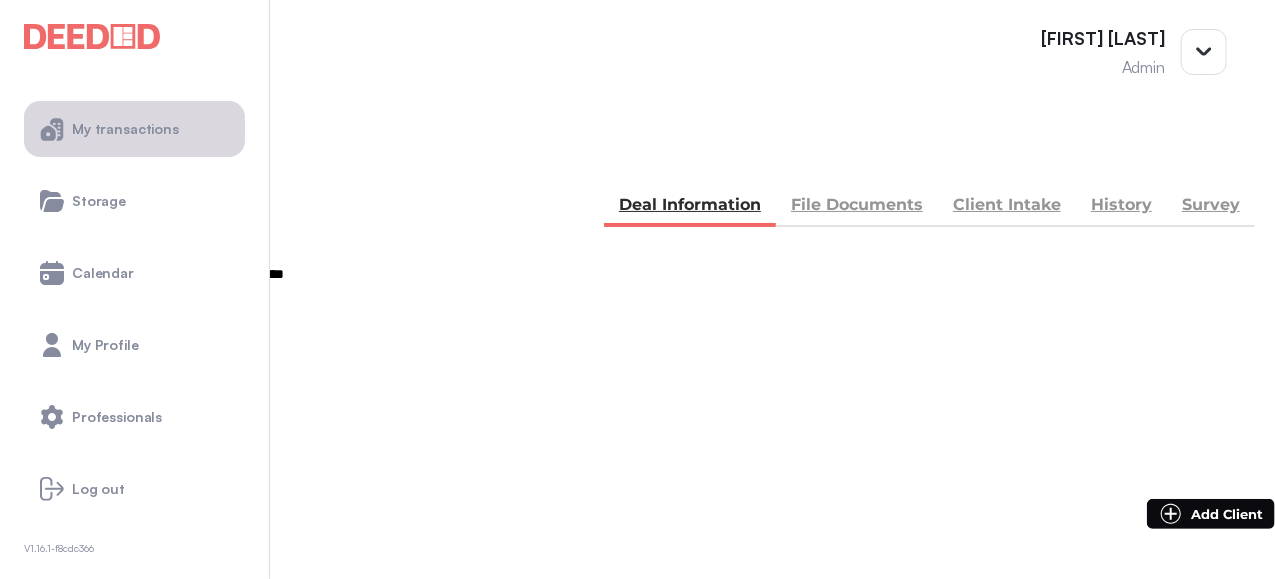 click on "My transactions" at bounding box center (125, 129) 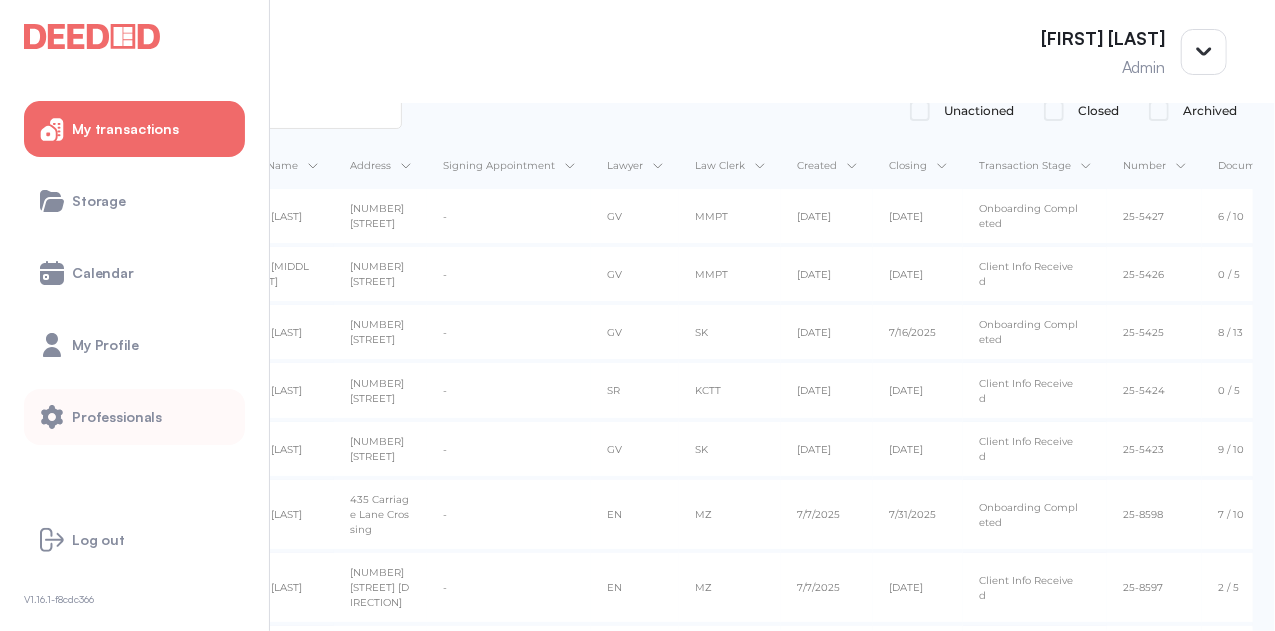 scroll, scrollTop: 300, scrollLeft: 0, axis: vertical 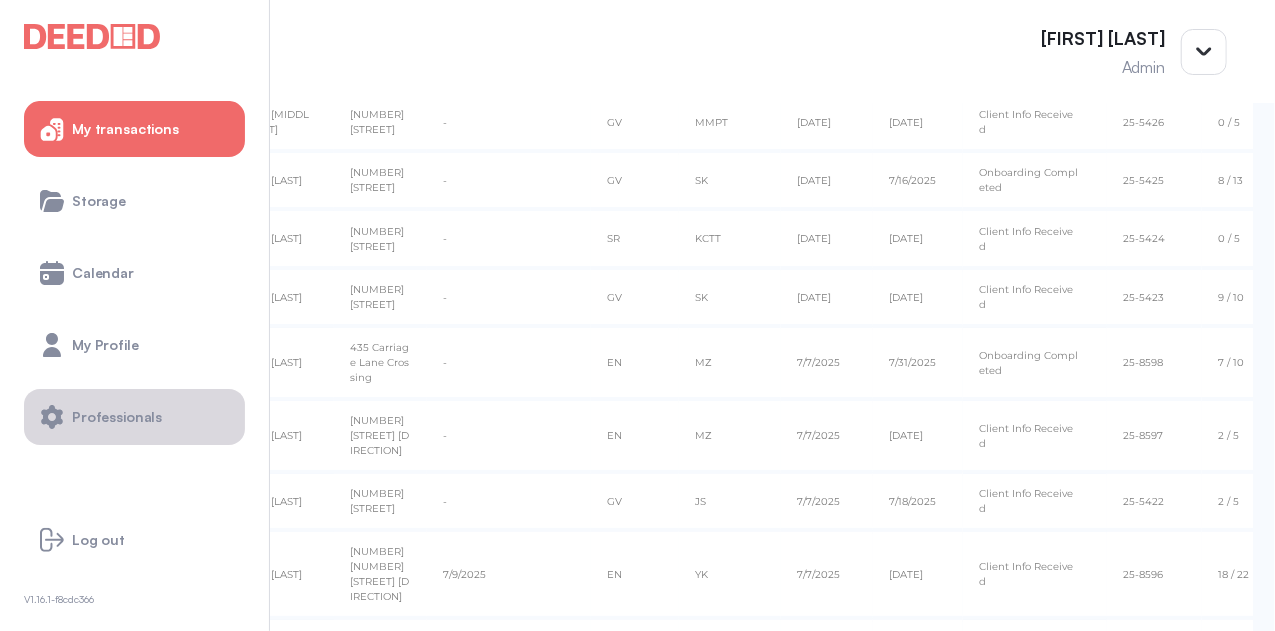 click on "Professionals" at bounding box center (134, 417) 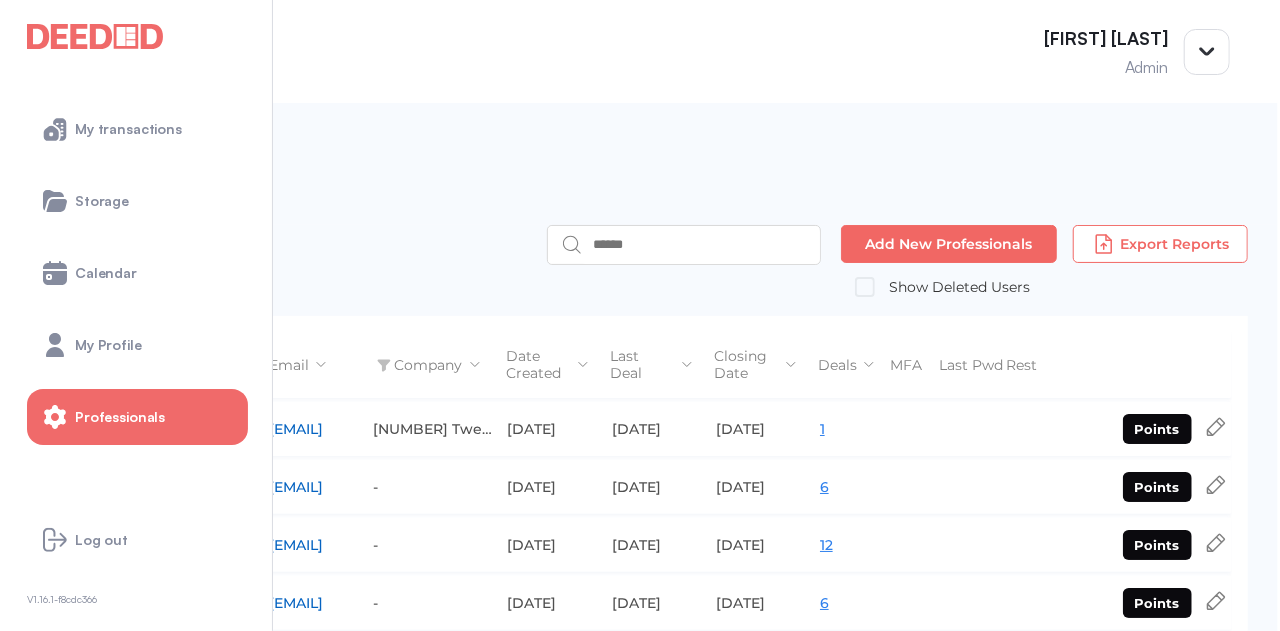 scroll, scrollTop: 0, scrollLeft: 0, axis: both 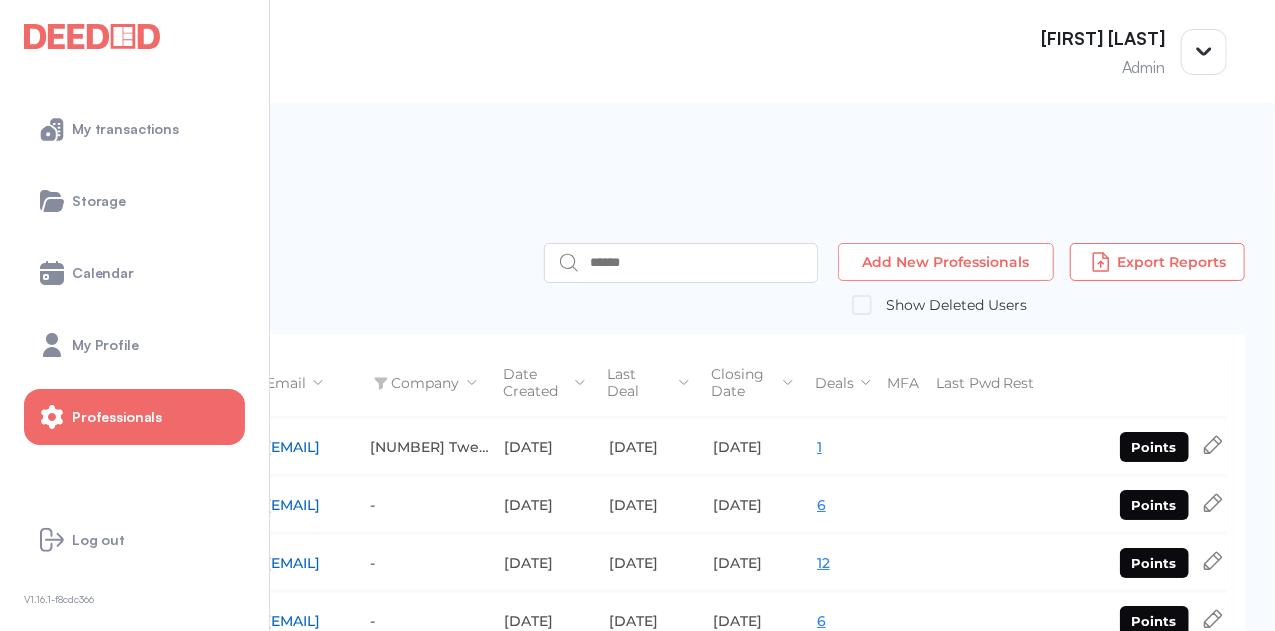 click on "Add New Professionals" at bounding box center [946, 262] 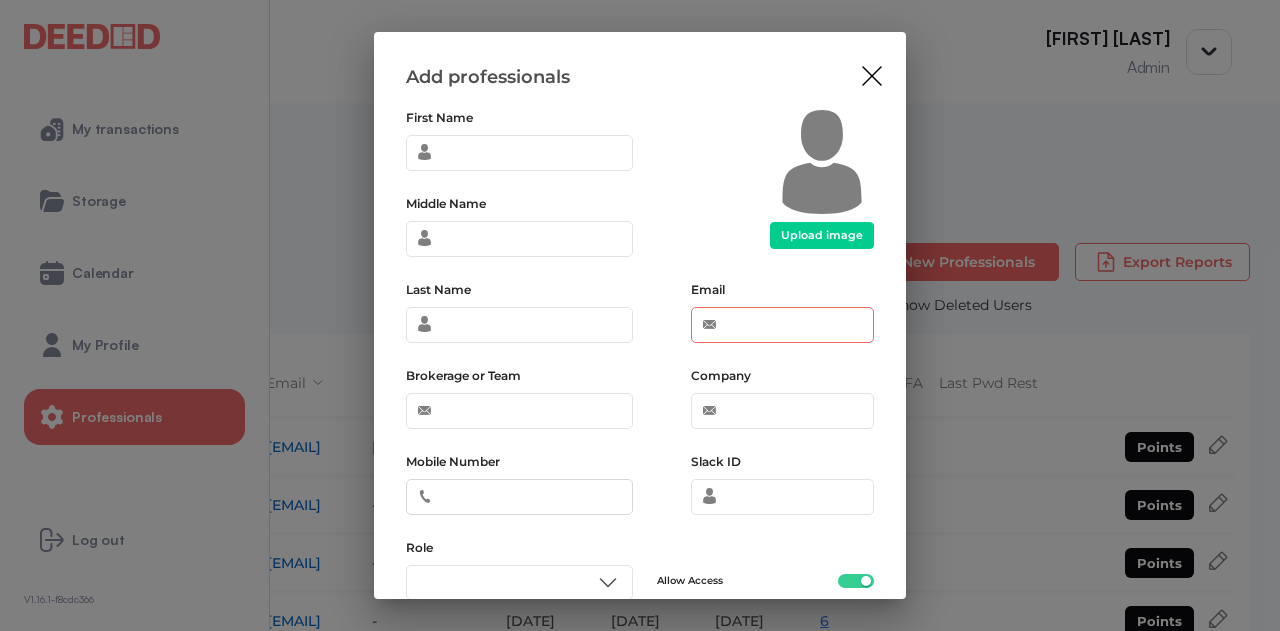 click on "Email" at bounding box center (782, 325) 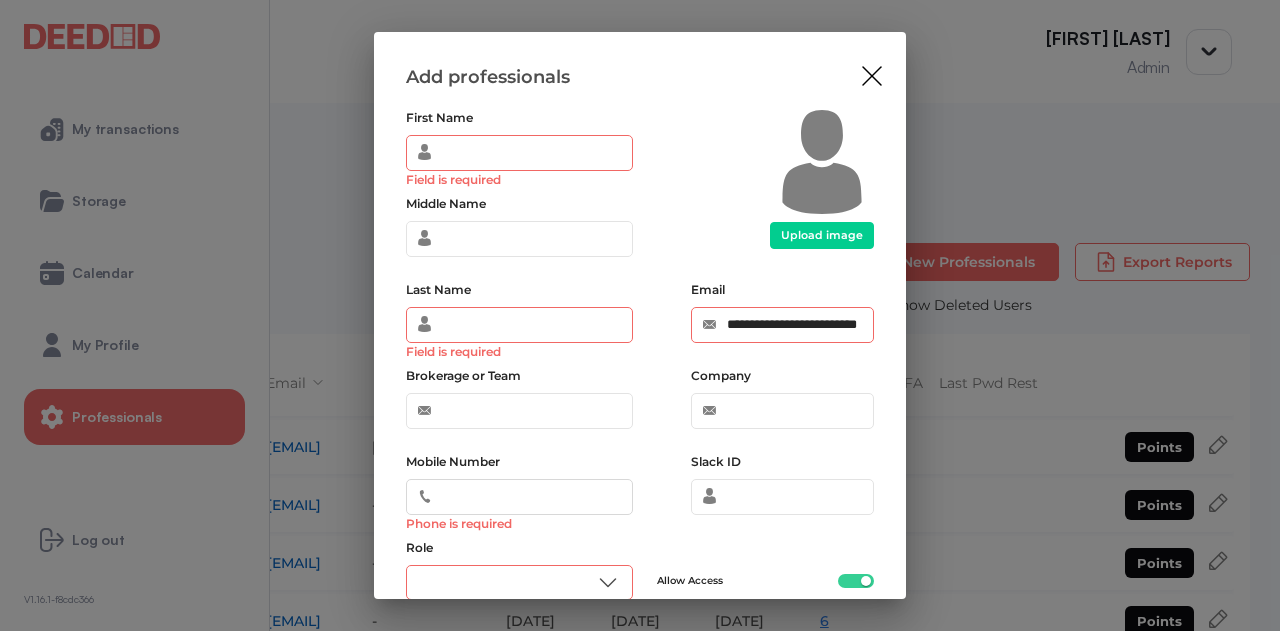 scroll, scrollTop: 0, scrollLeft: 32, axis: horizontal 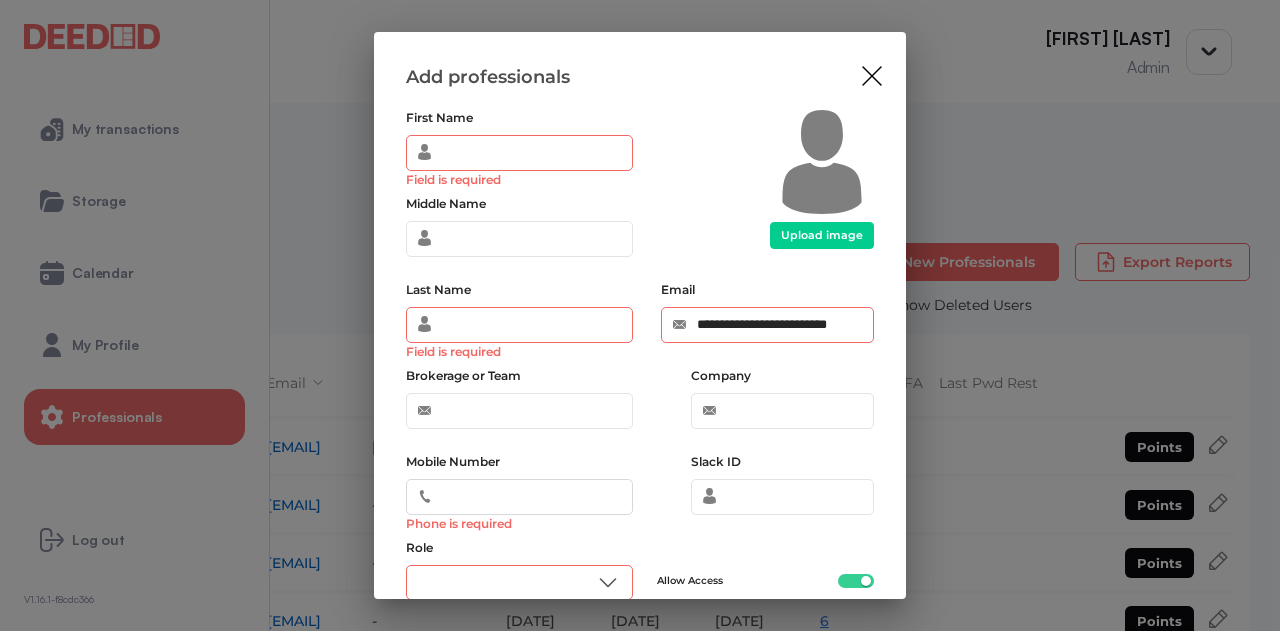 type on "**********" 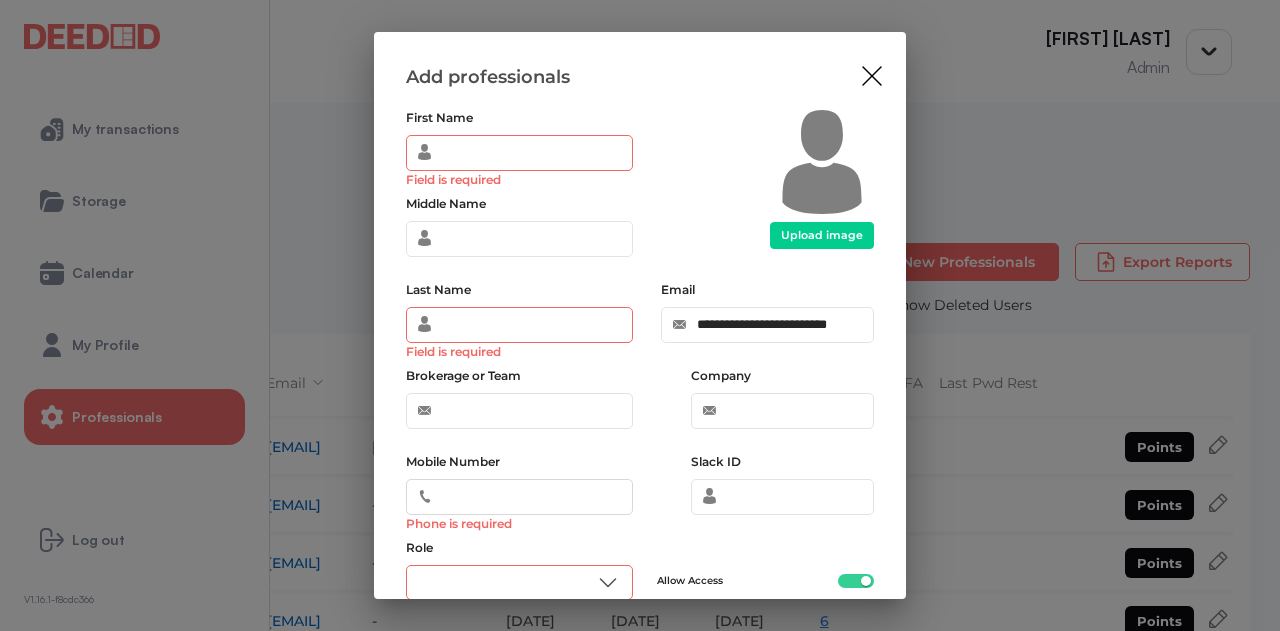 scroll, scrollTop: 0, scrollLeft: 0, axis: both 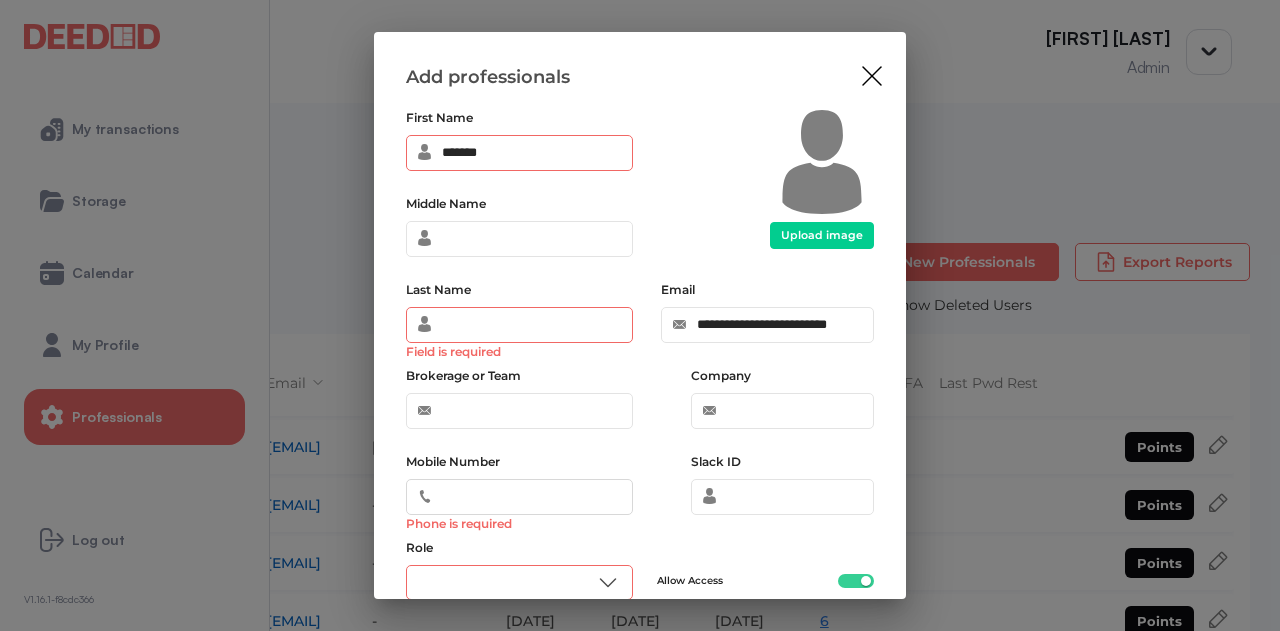 type on "*******" 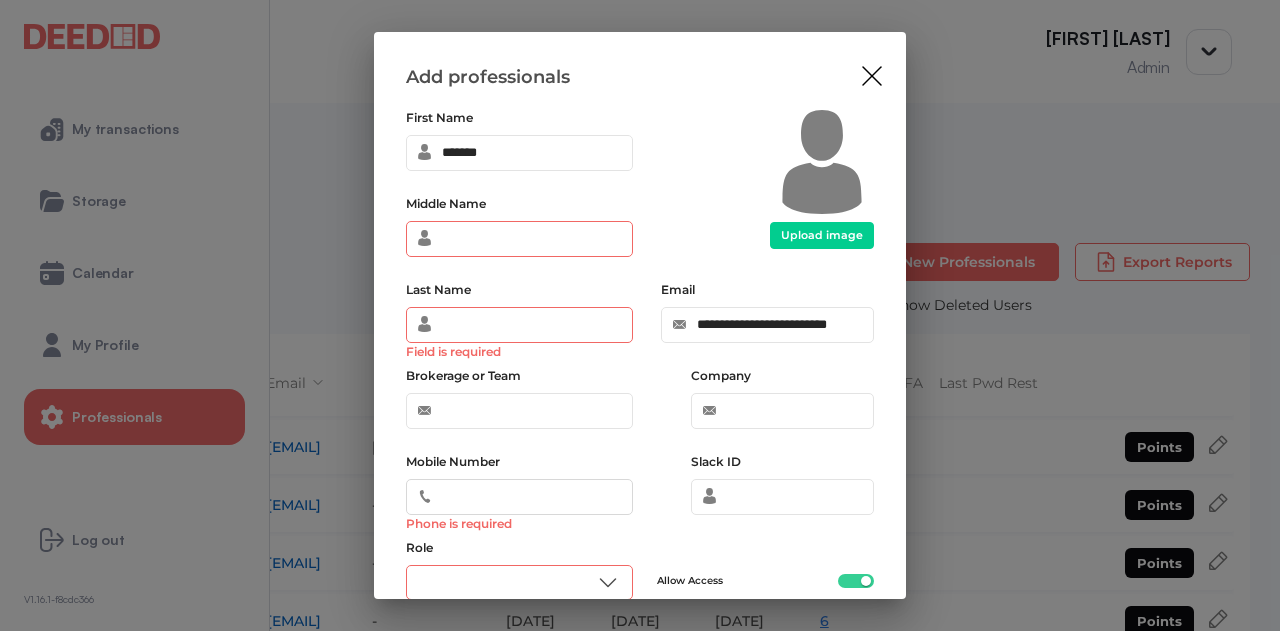 click on "Middle Name" at bounding box center (519, 239) 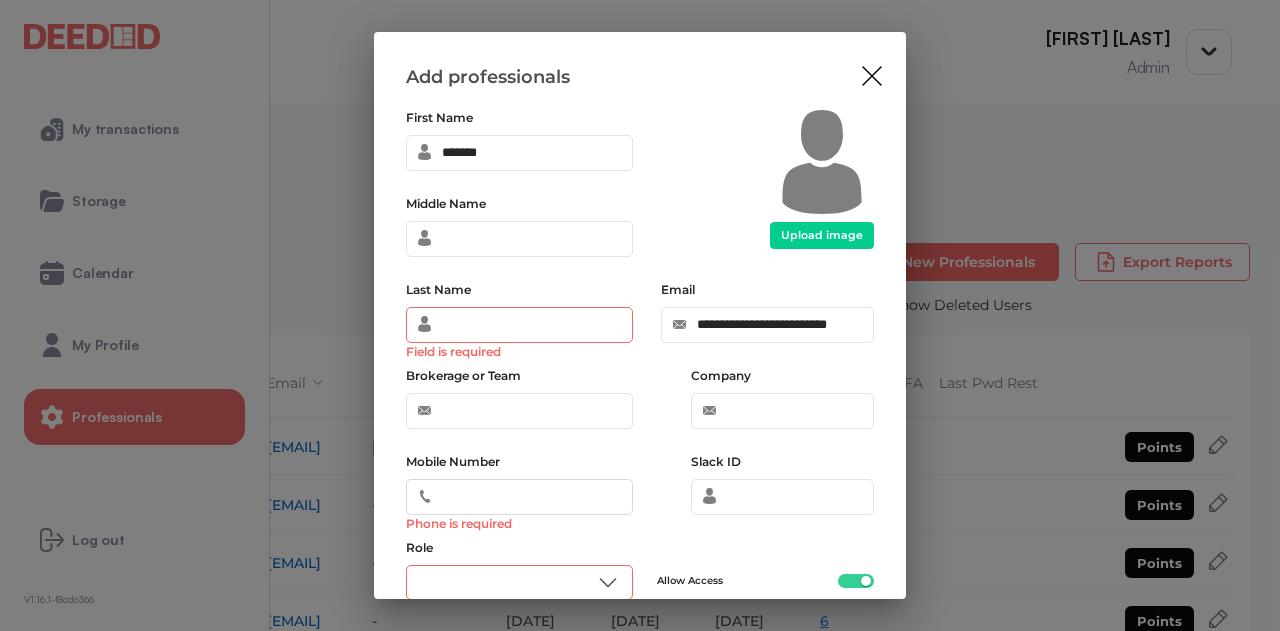 click on "Last Name Field is required" at bounding box center (519, 325) 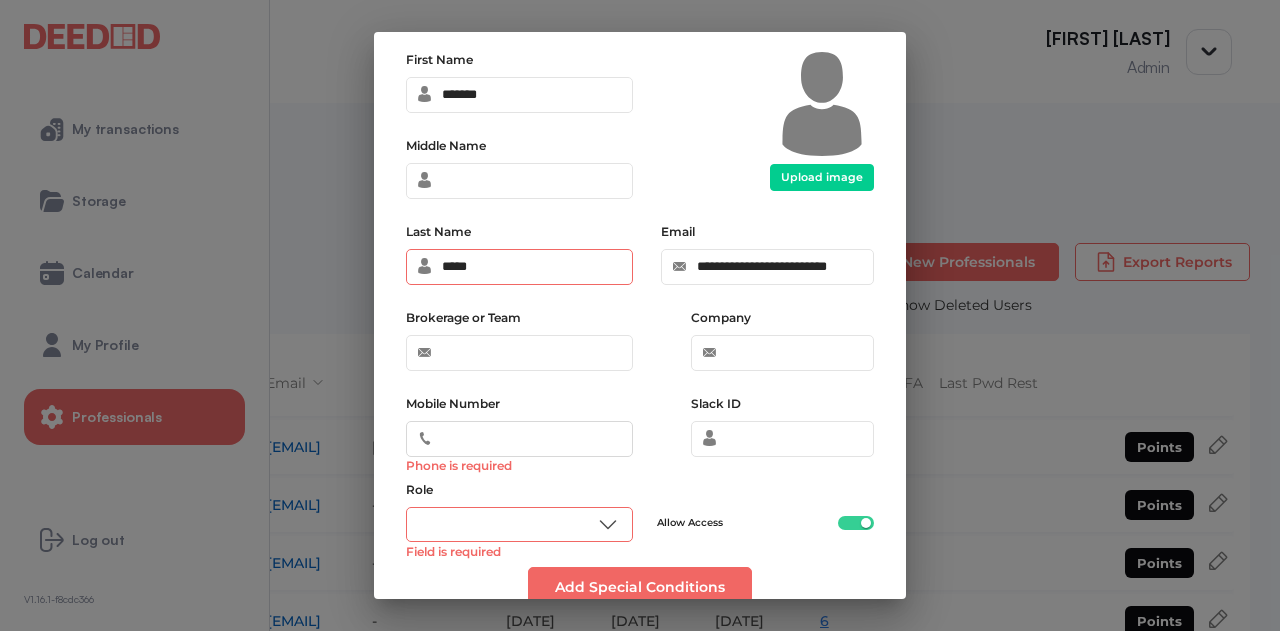 scroll, scrollTop: 100, scrollLeft: 0, axis: vertical 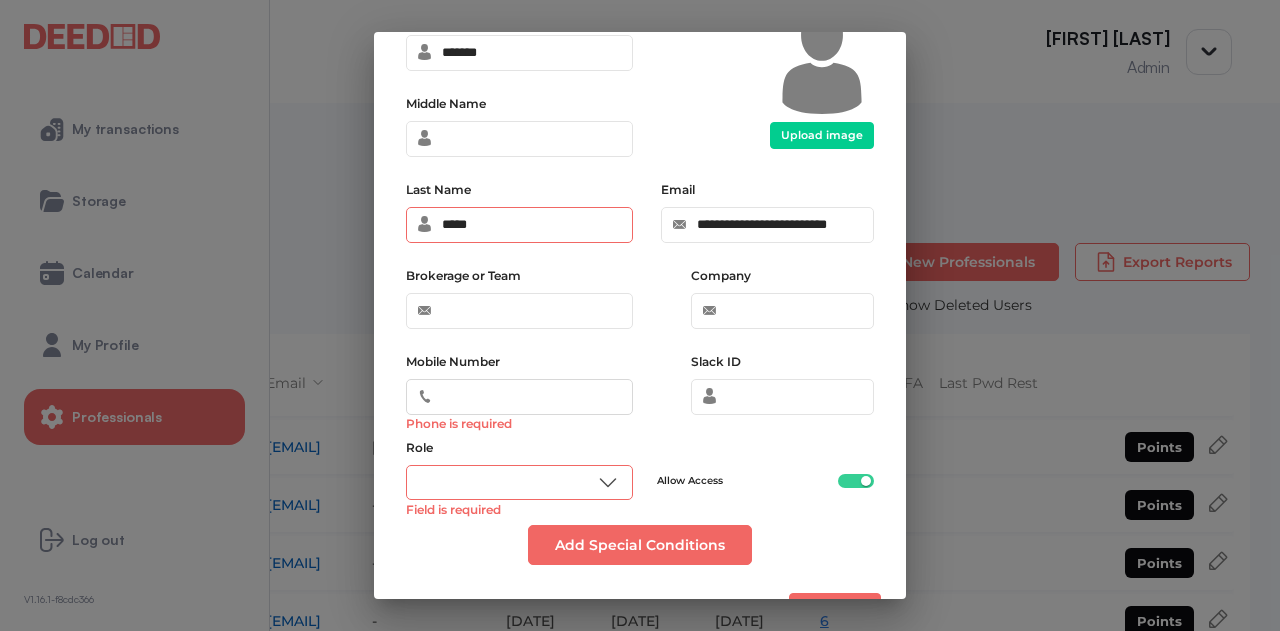 type on "*****" 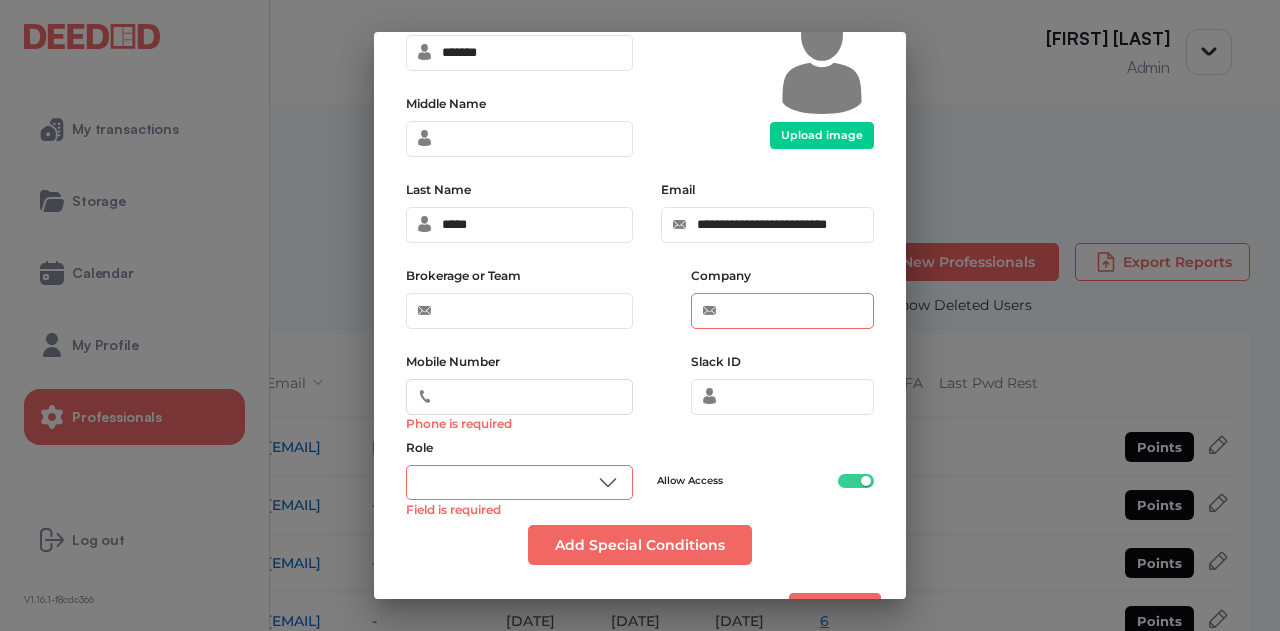 click on "Company" at bounding box center (782, 311) 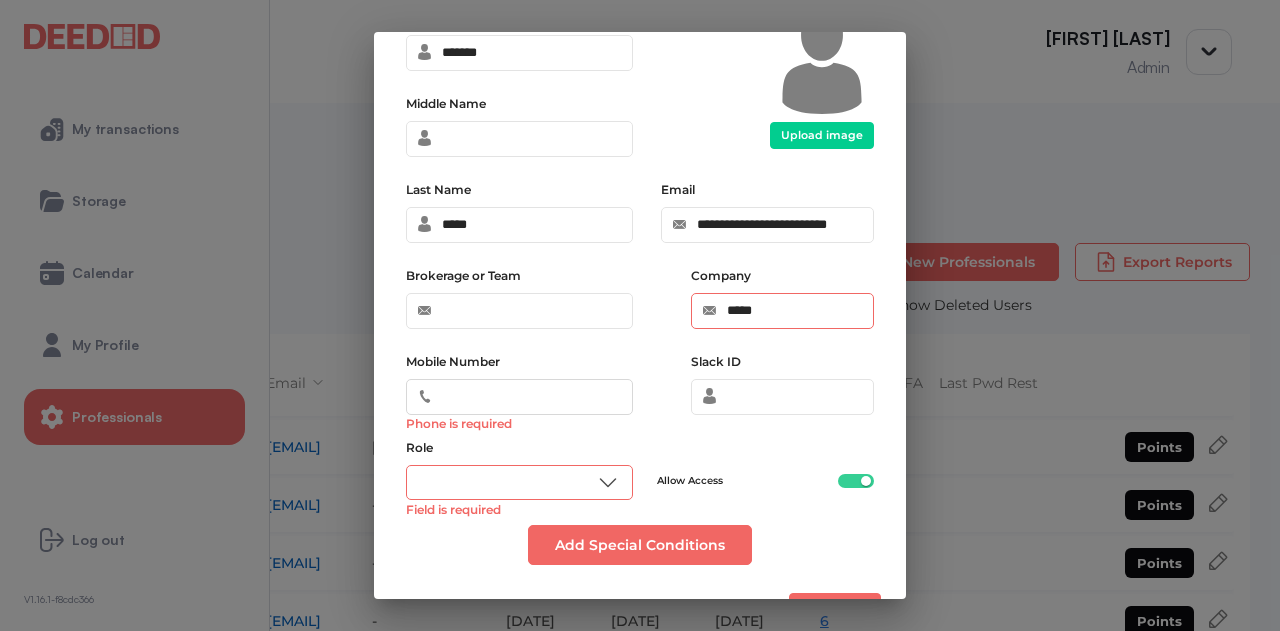 type on "*****" 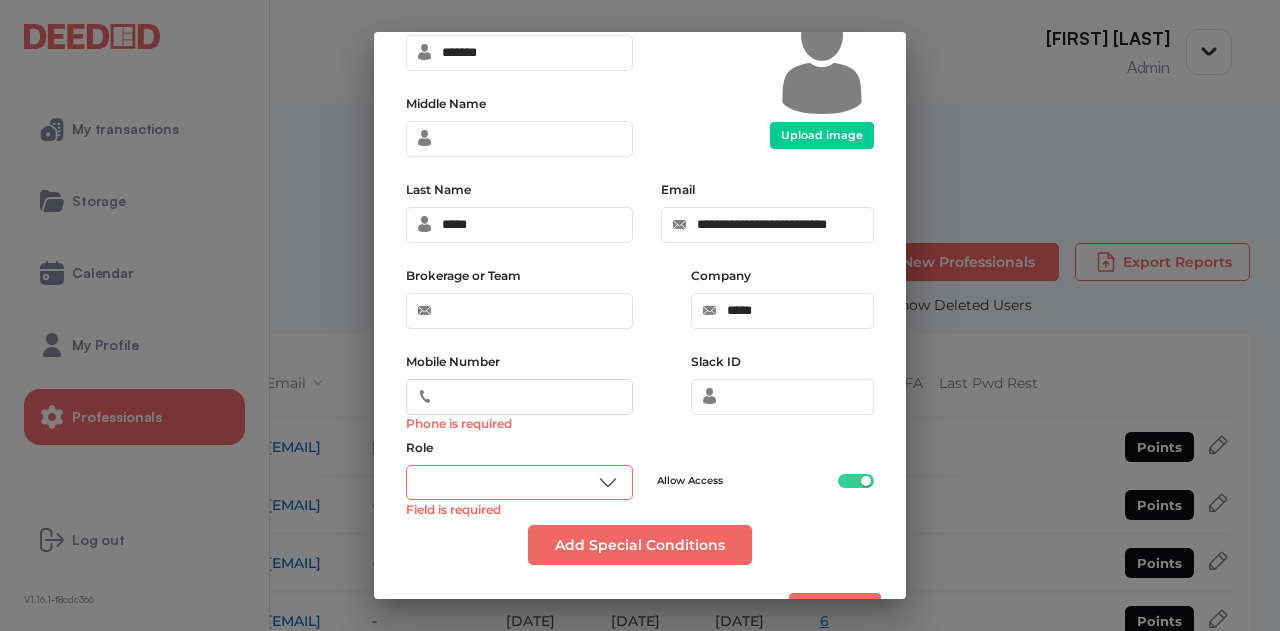 click on "Role ​ ​ Field is required" at bounding box center [519, 470] 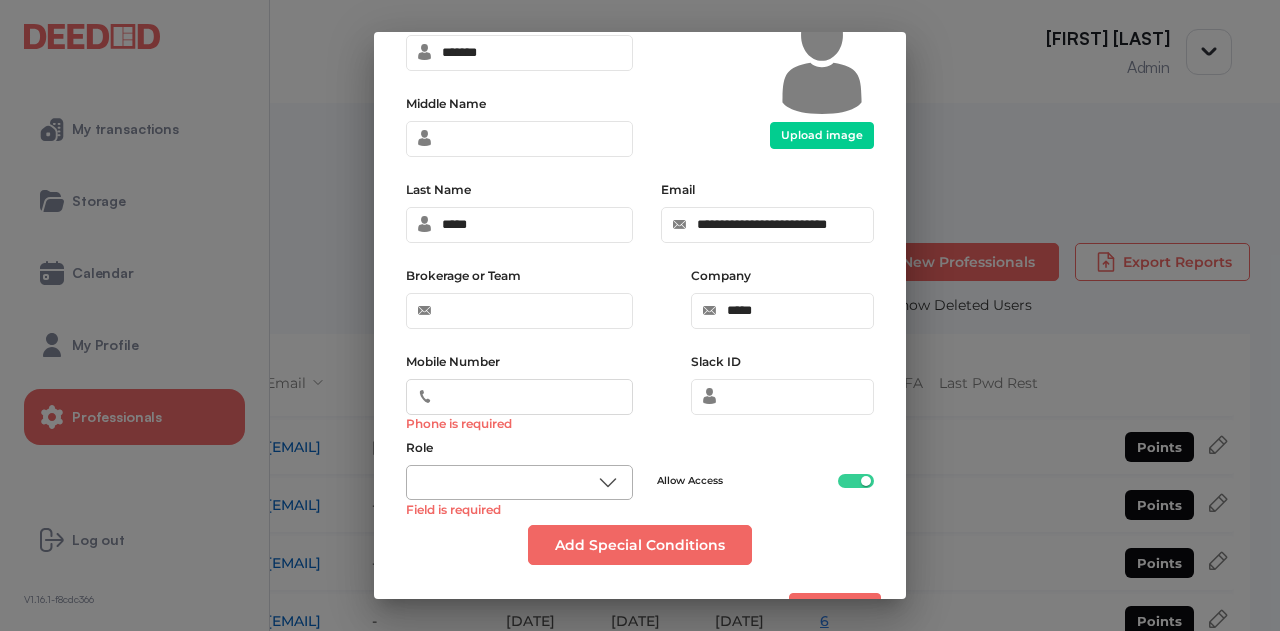 click on "**********" at bounding box center [640, 315] 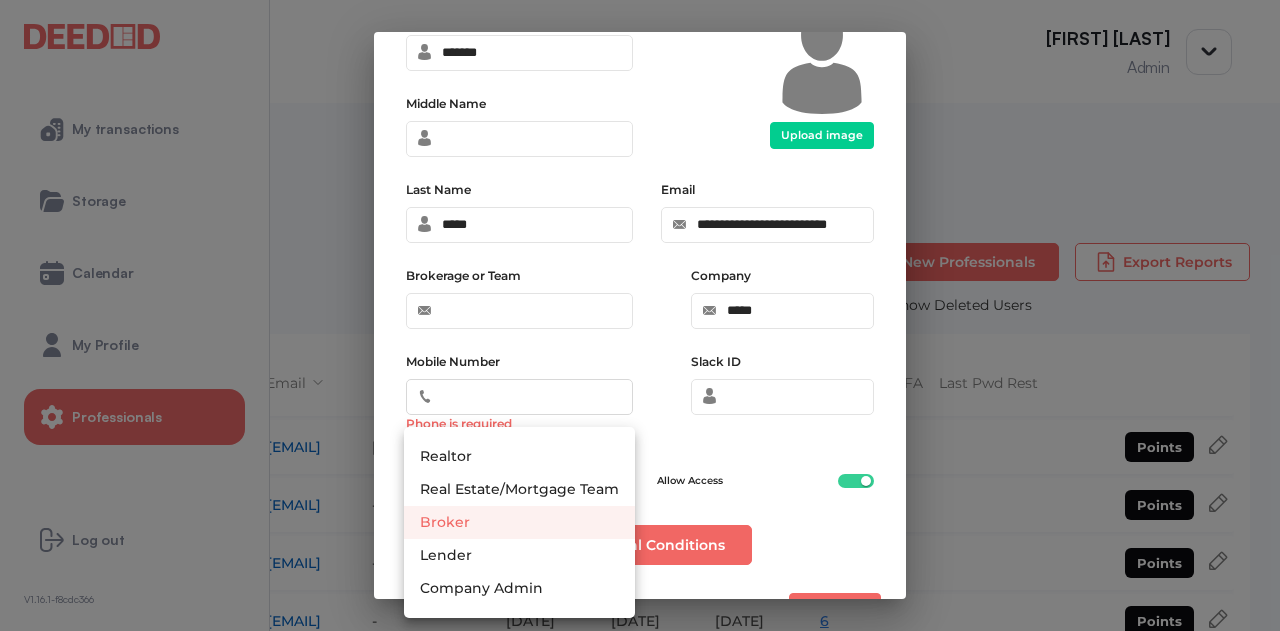 click on "Broker" at bounding box center (519, 522) 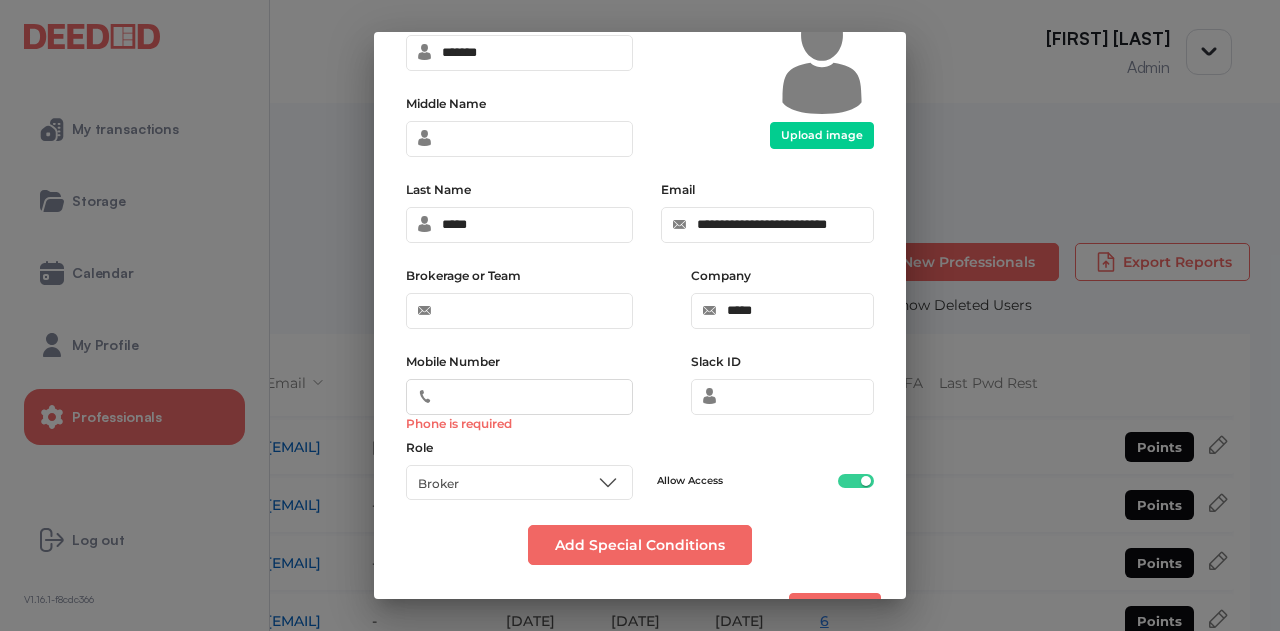 click on "Mobile Number Phone is required" at bounding box center (519, 397) 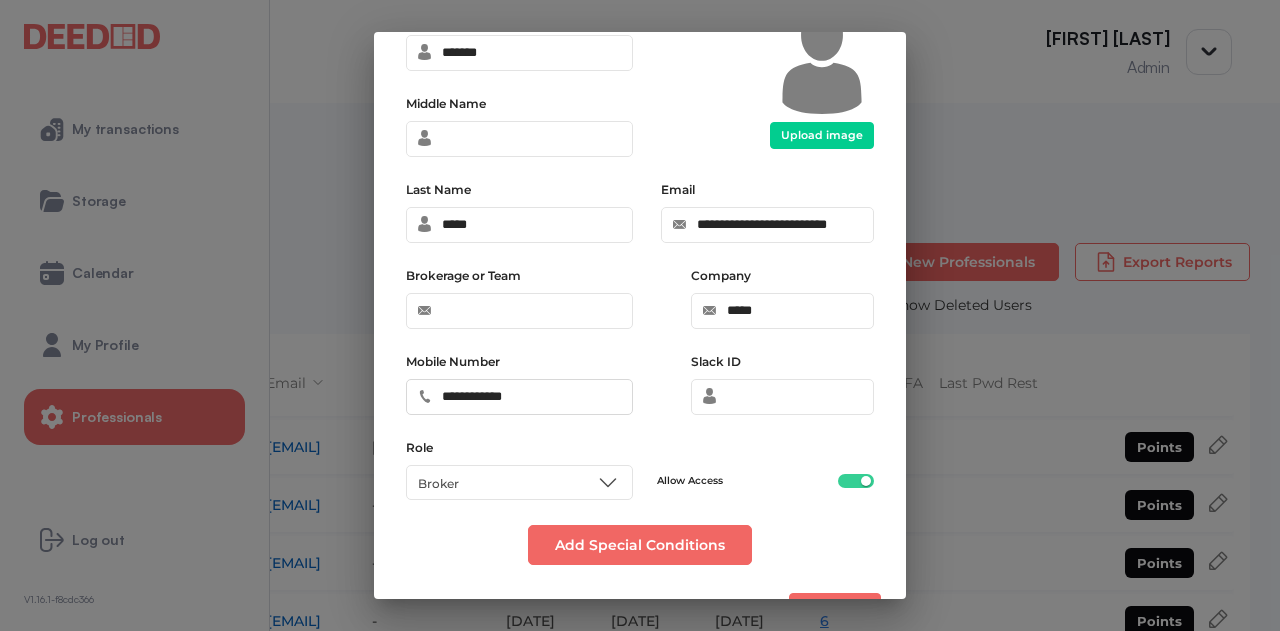 drag, startPoint x: 466, startPoint y: 390, endPoint x: 928, endPoint y: 429, distance: 463.6432 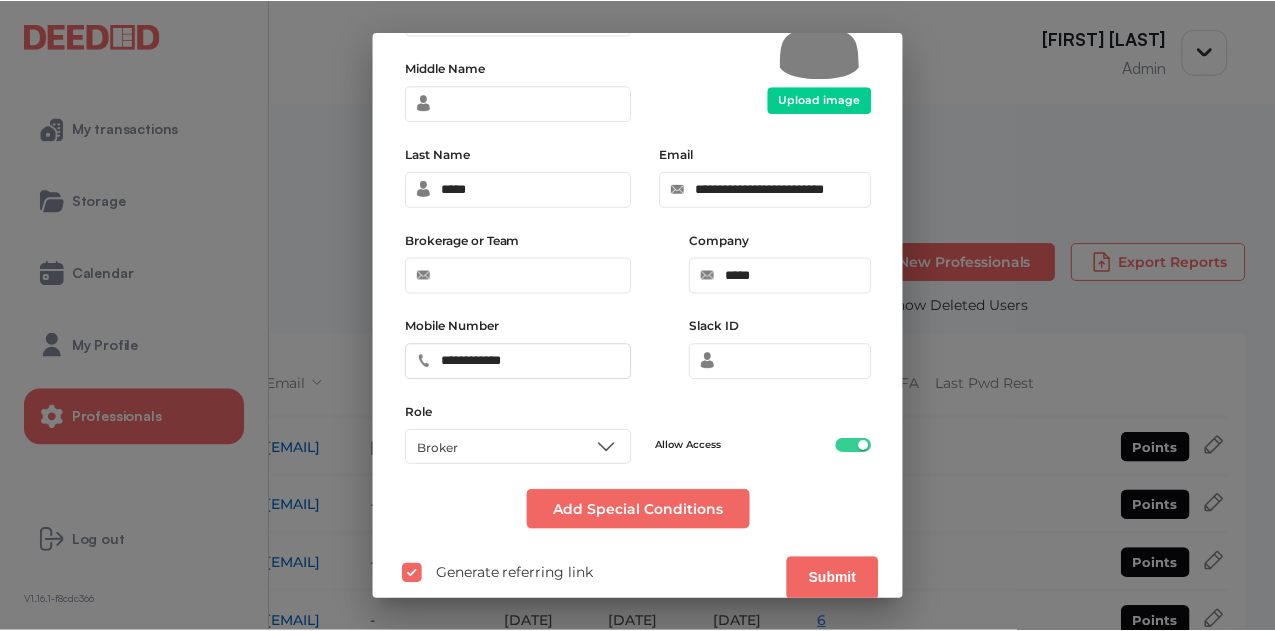 scroll, scrollTop: 166, scrollLeft: 0, axis: vertical 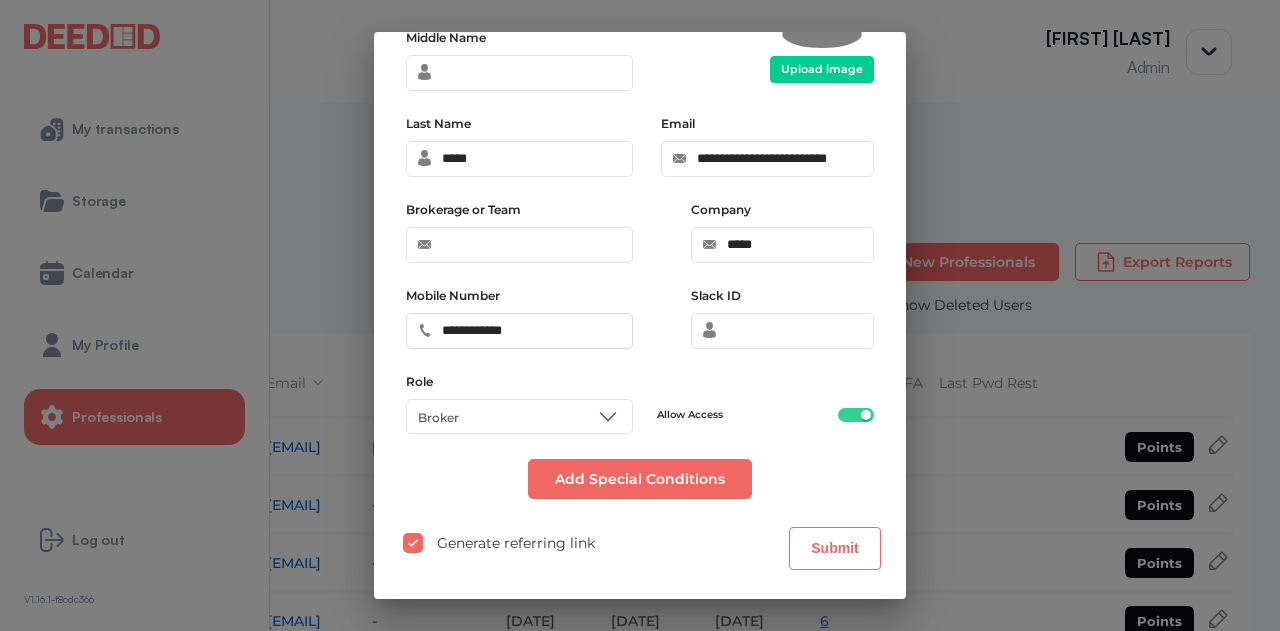 type on "**********" 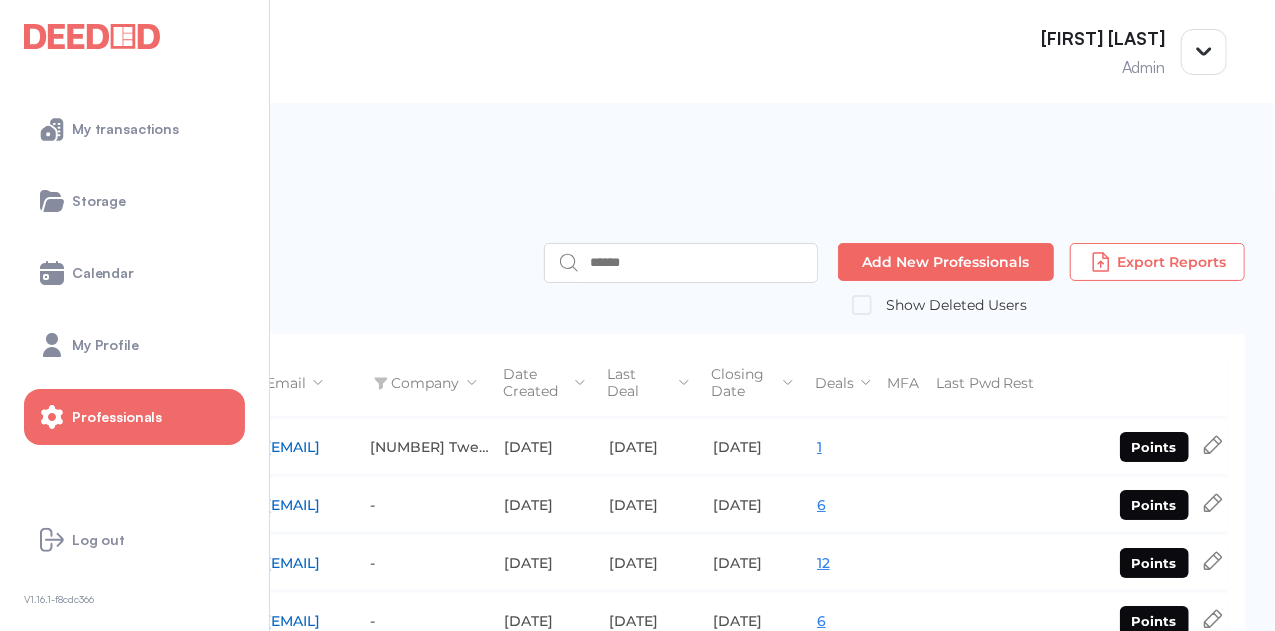 click at bounding box center (92, 36) 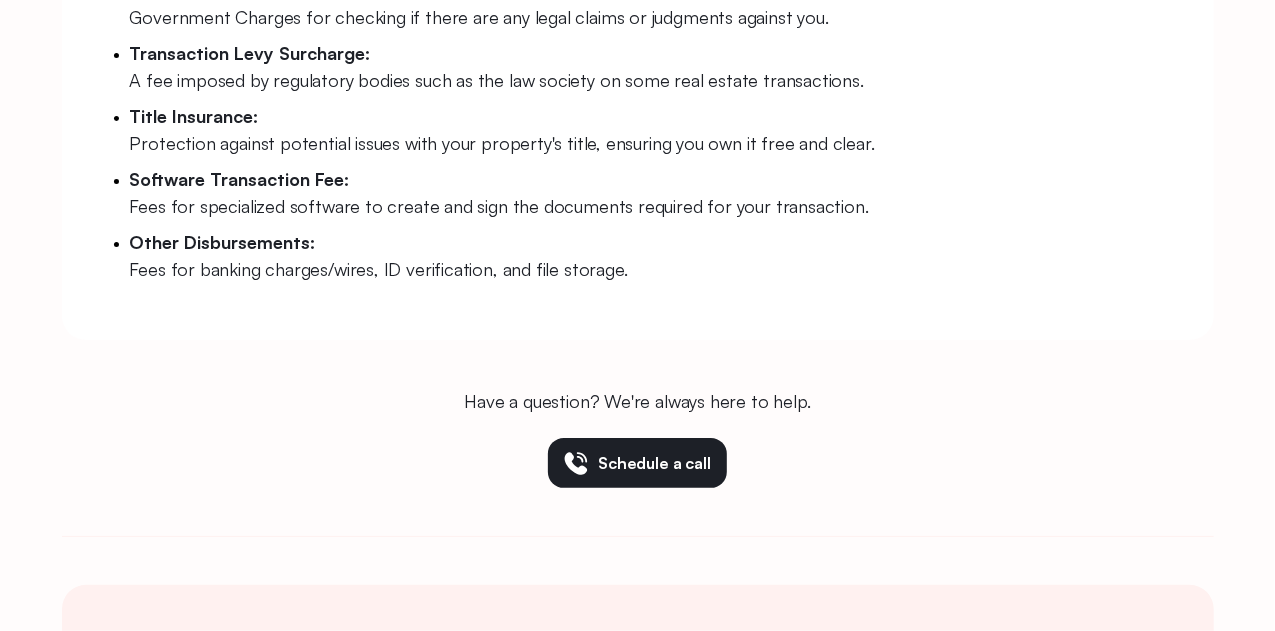scroll, scrollTop: 0, scrollLeft: 0, axis: both 